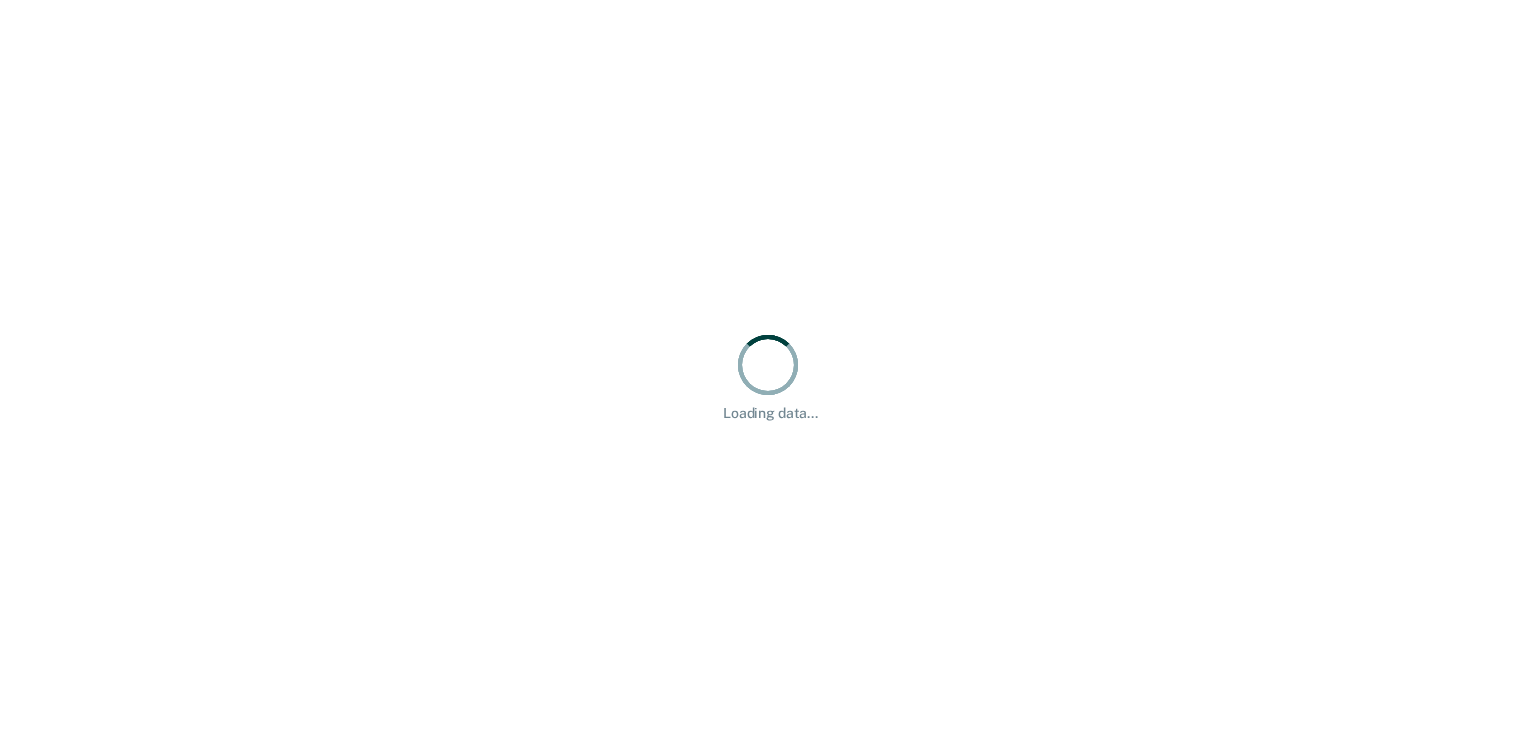 scroll, scrollTop: 0, scrollLeft: 0, axis: both 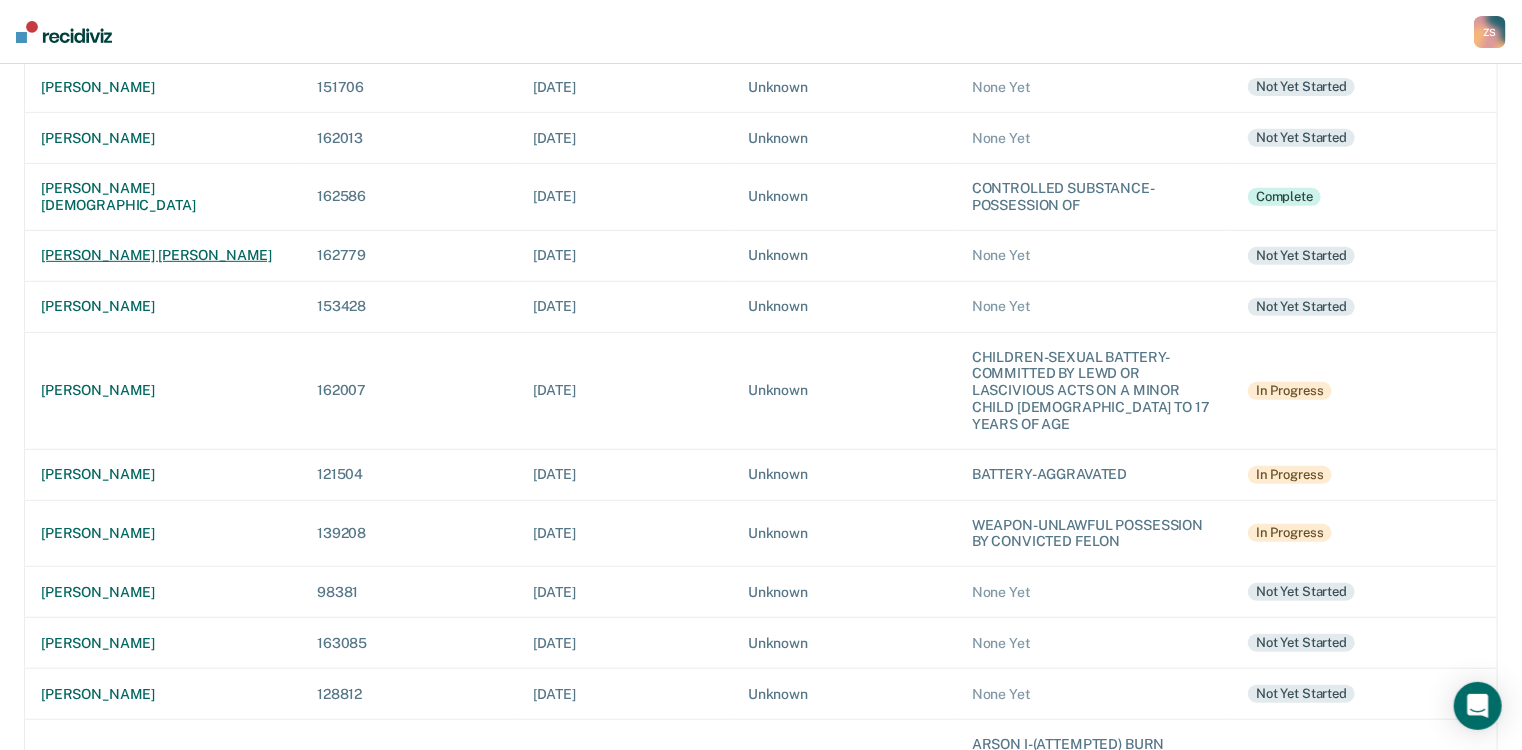 click on "[PERSON_NAME] [PERSON_NAME]" at bounding box center (163, 255) 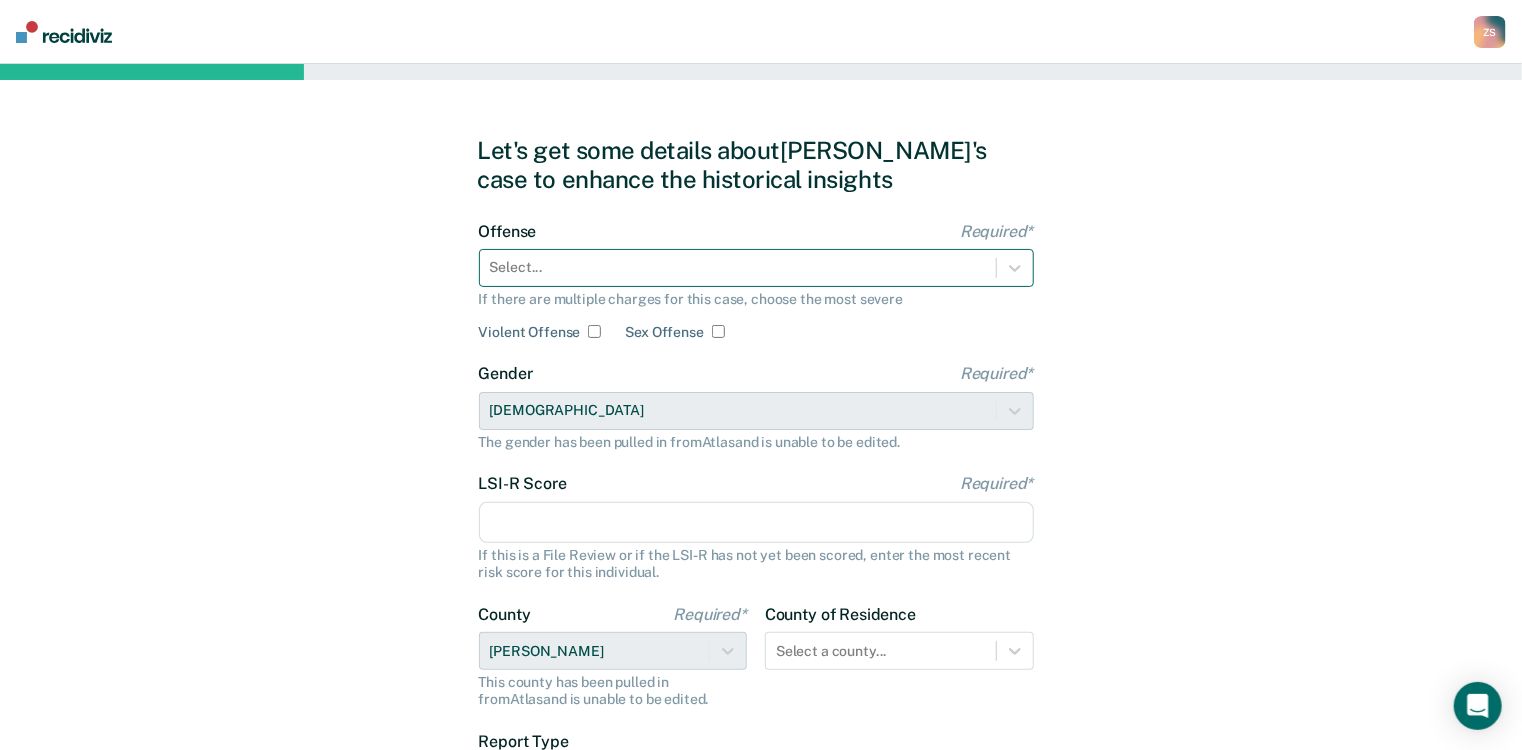 click at bounding box center [738, 267] 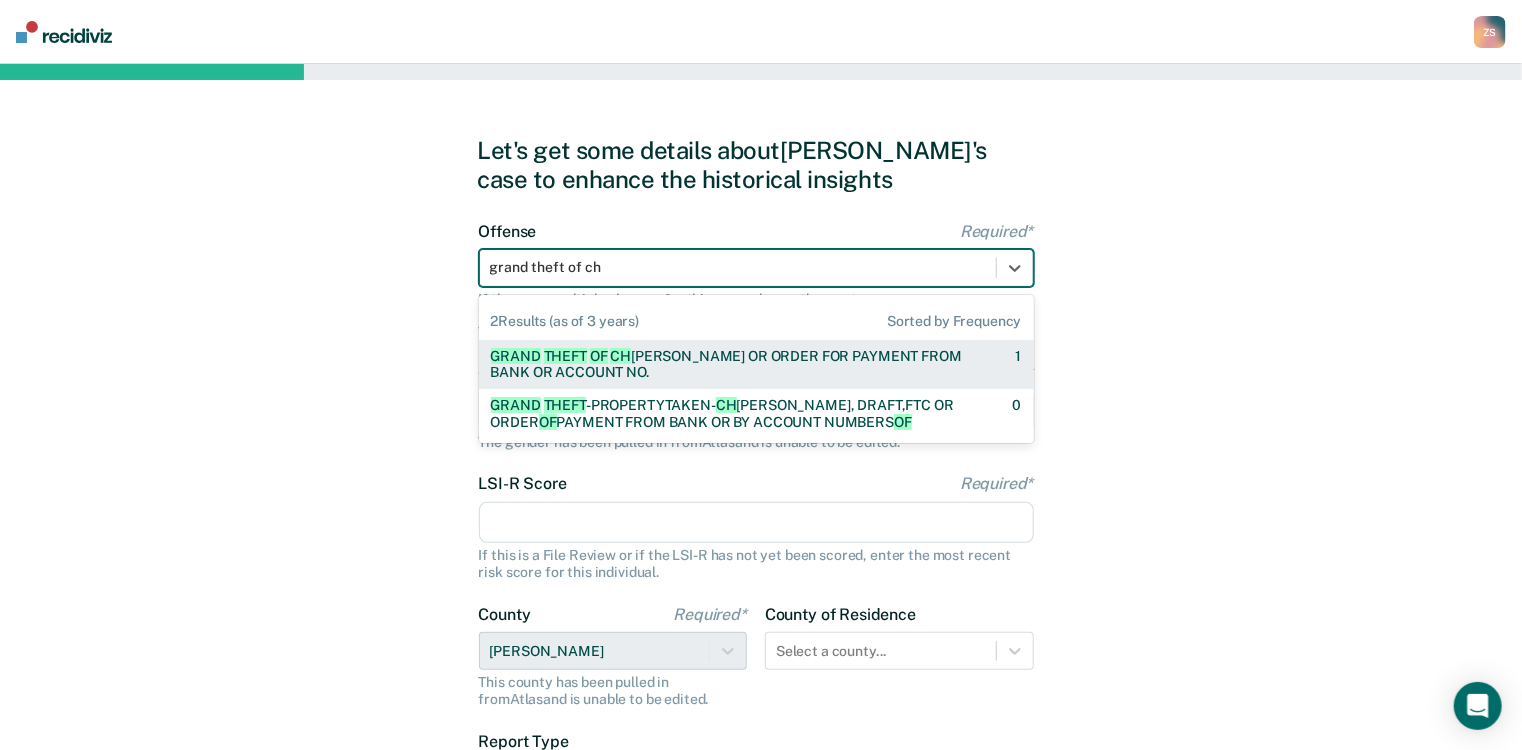 type on "grand theft of che" 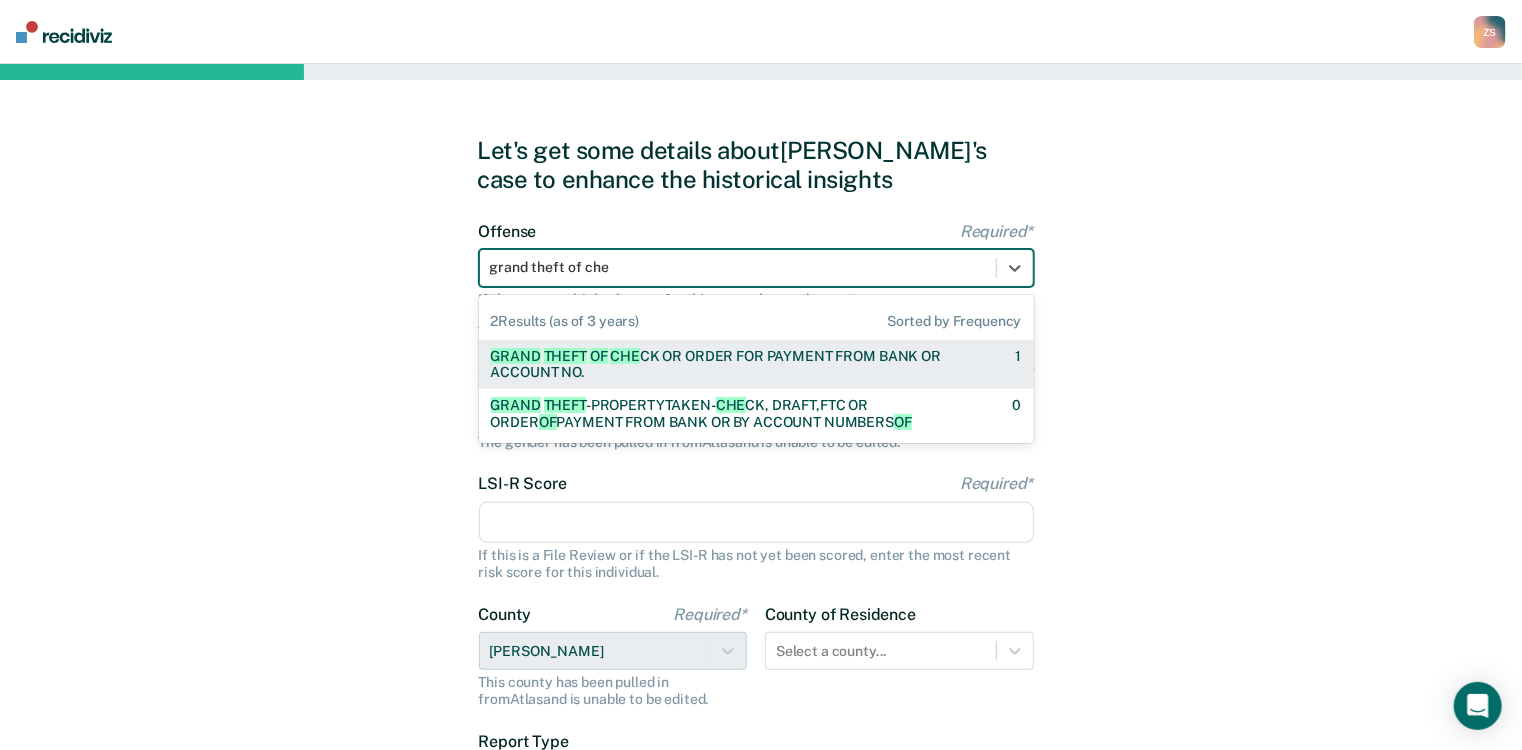 click on "GRAND   THEFT   OF   CHE CK OR ORDER FOR PAYMENT FROM BANK OR ACCOUNT NO." at bounding box center [736, 365] 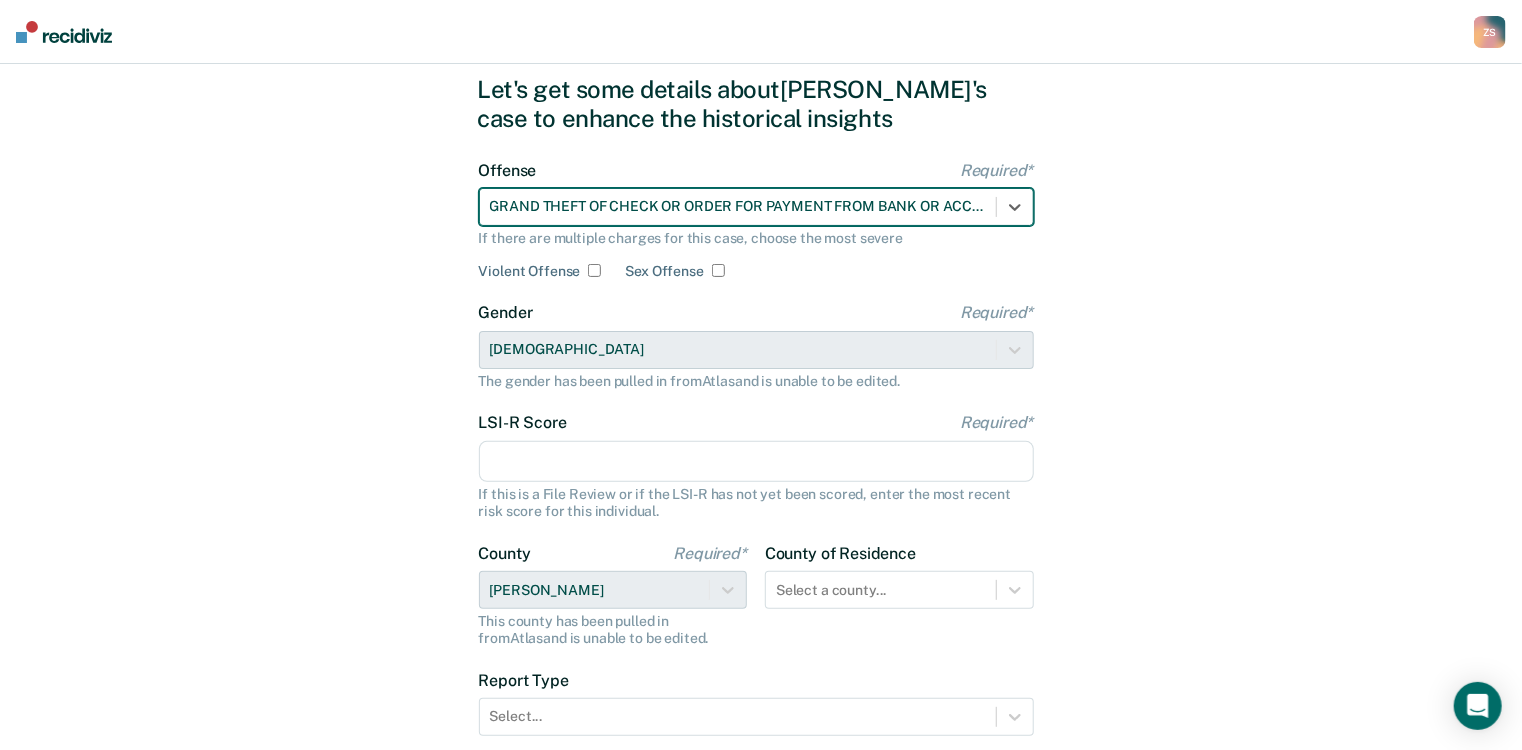 scroll, scrollTop: 160, scrollLeft: 0, axis: vertical 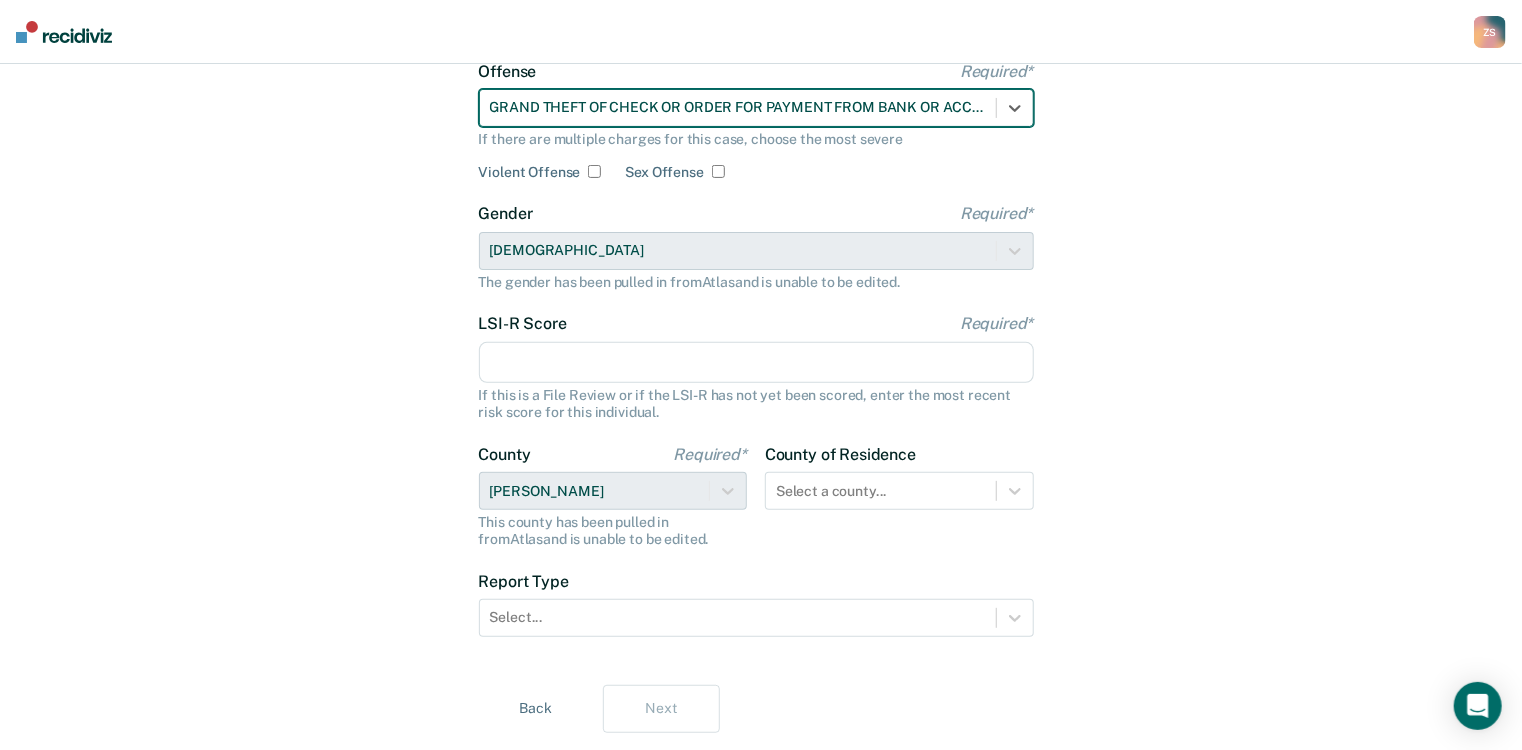 click on "LSI-R Score  Required*" at bounding box center [756, 363] 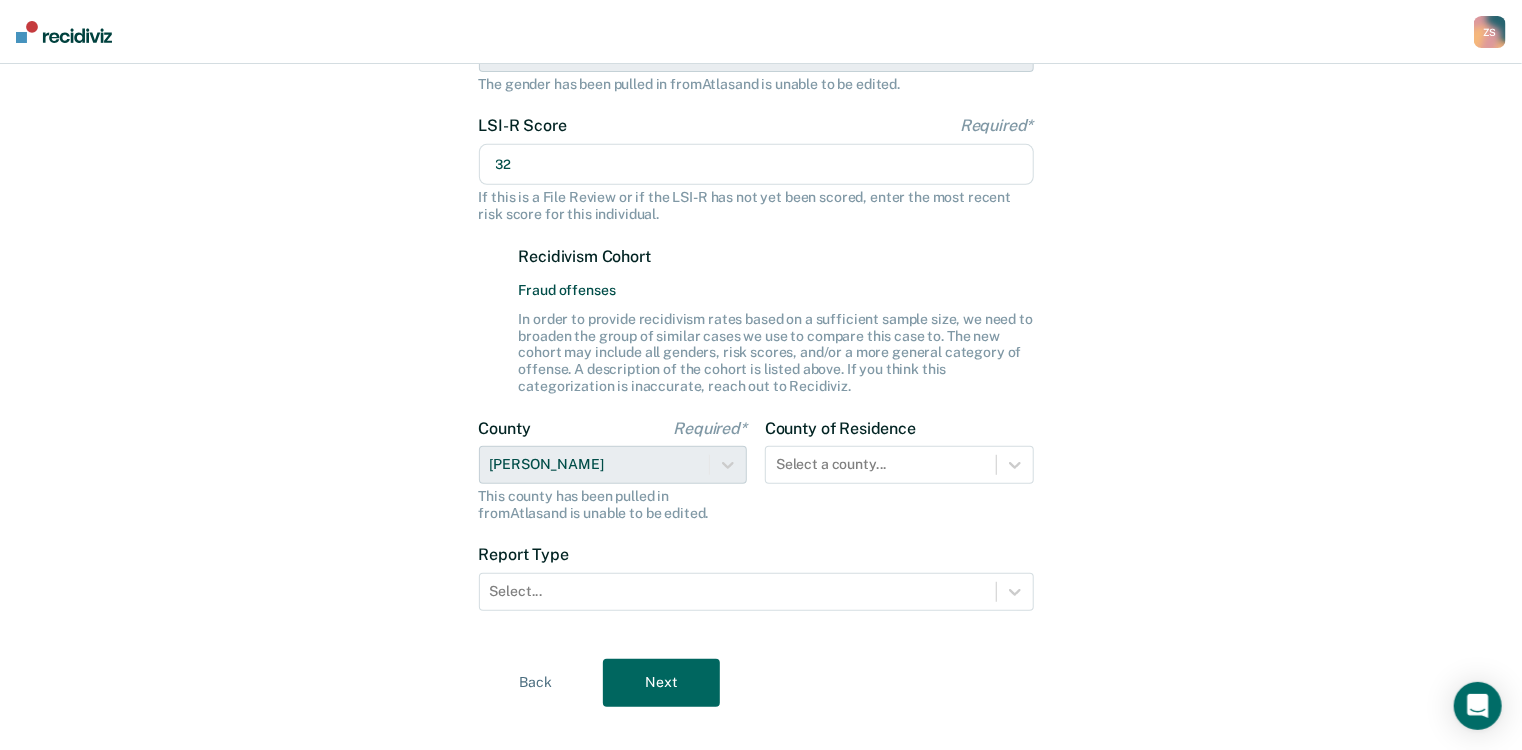 scroll, scrollTop: 387, scrollLeft: 0, axis: vertical 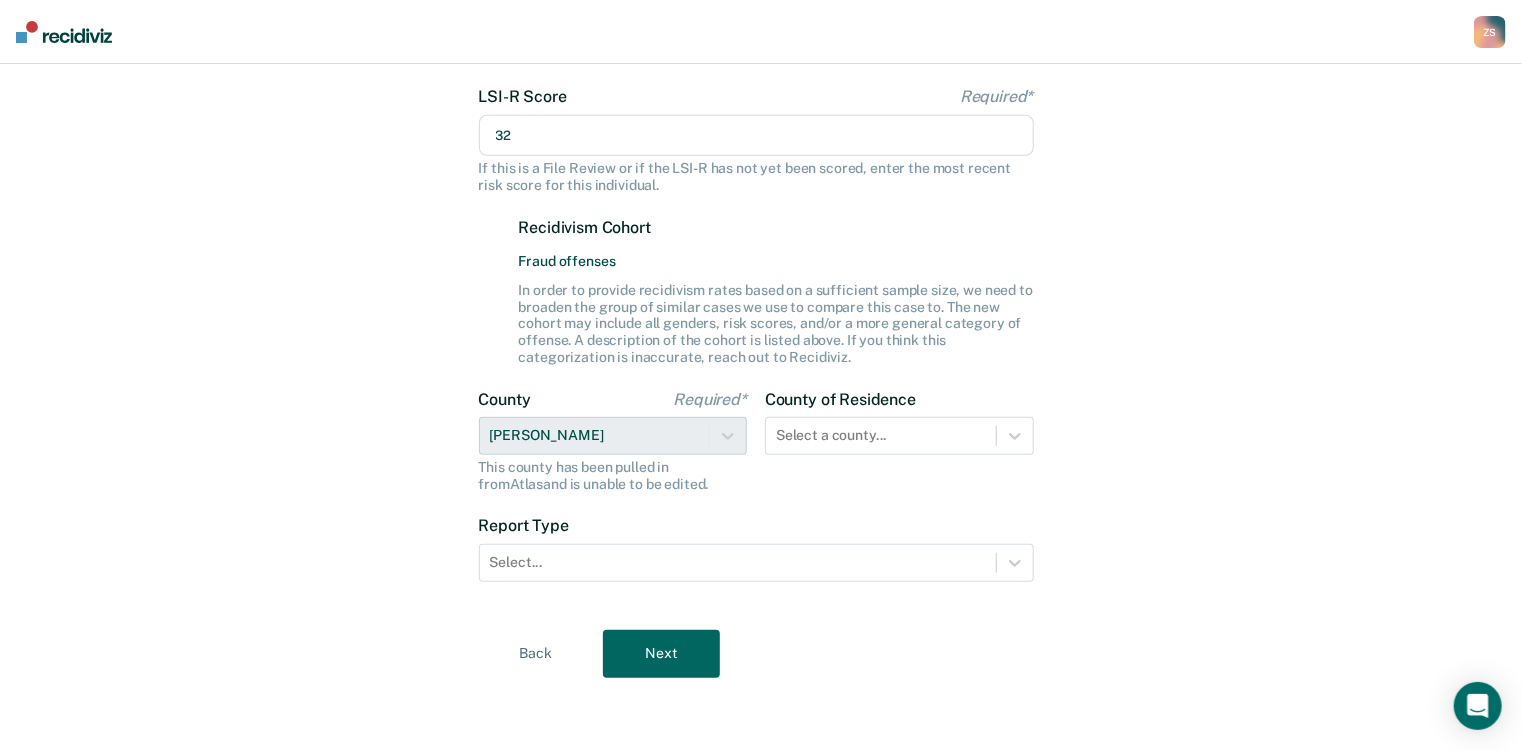 type on "32" 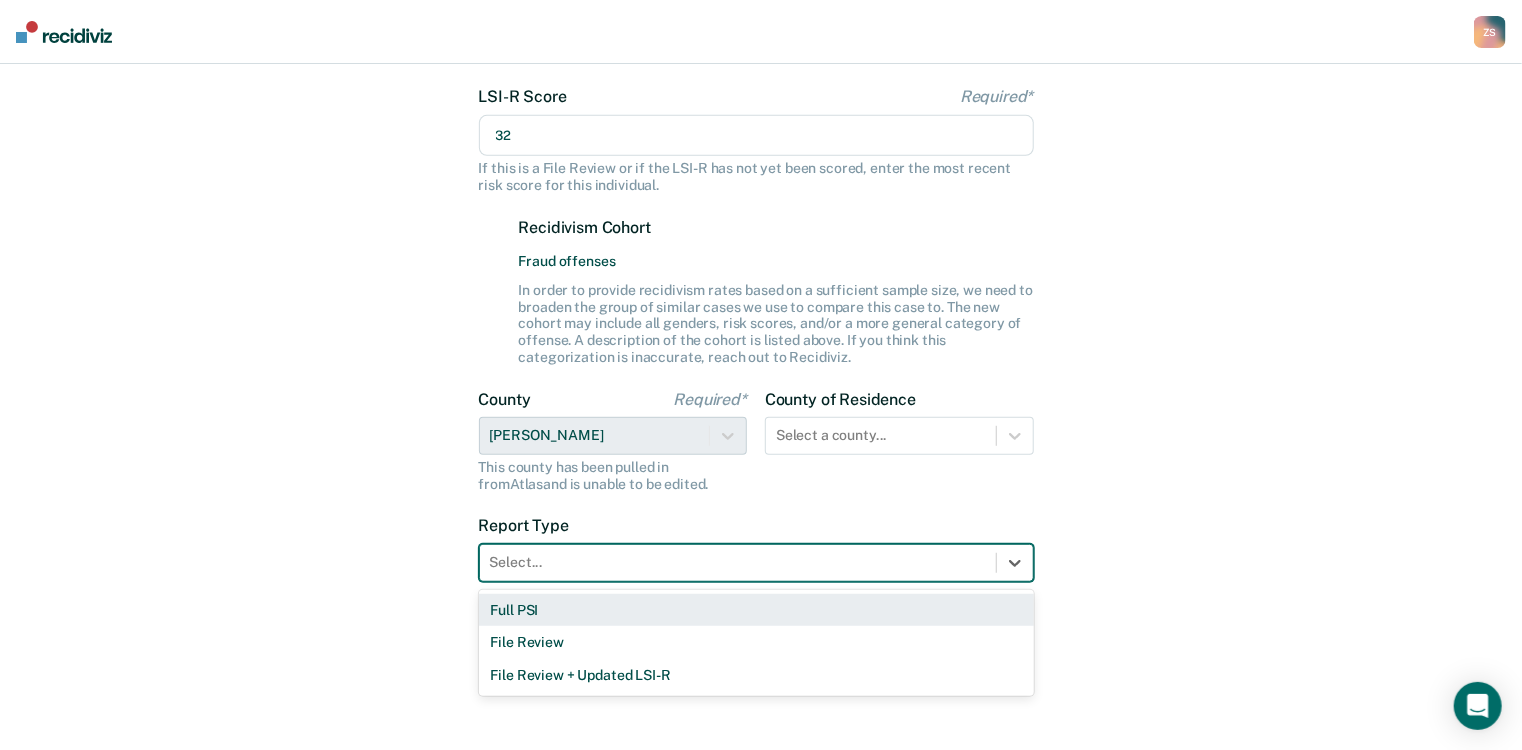 click at bounding box center [738, 562] 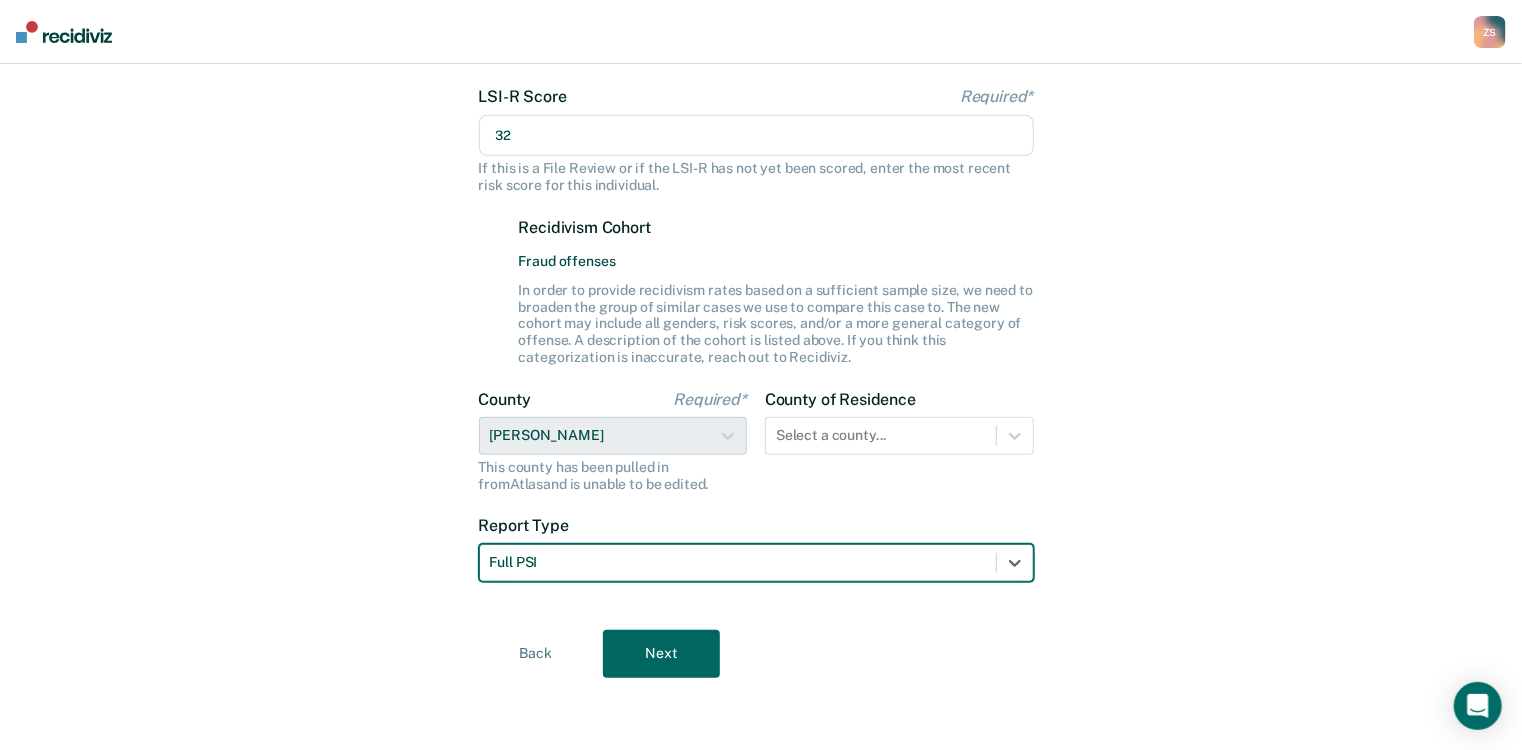 click on "Next" at bounding box center [661, 654] 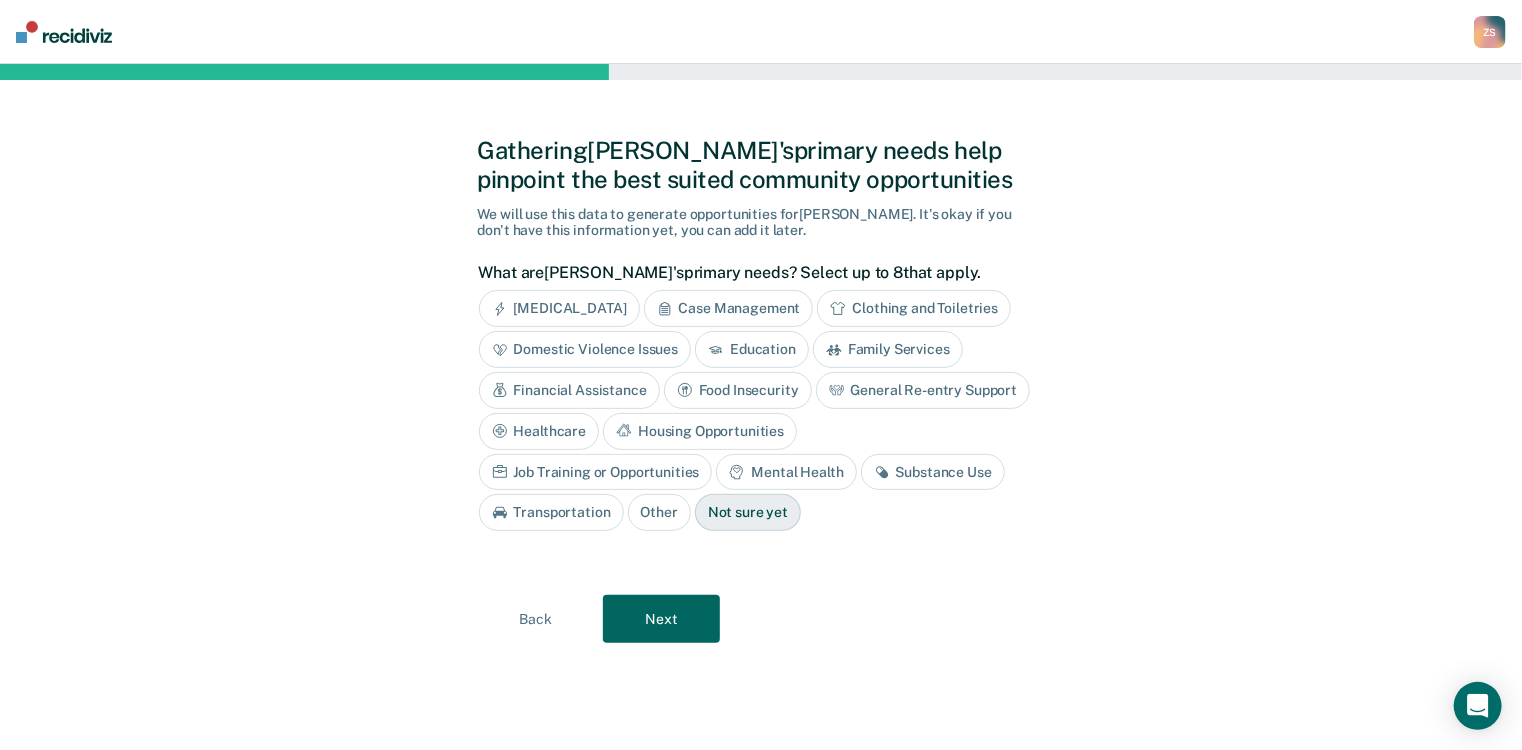 scroll, scrollTop: 0, scrollLeft: 0, axis: both 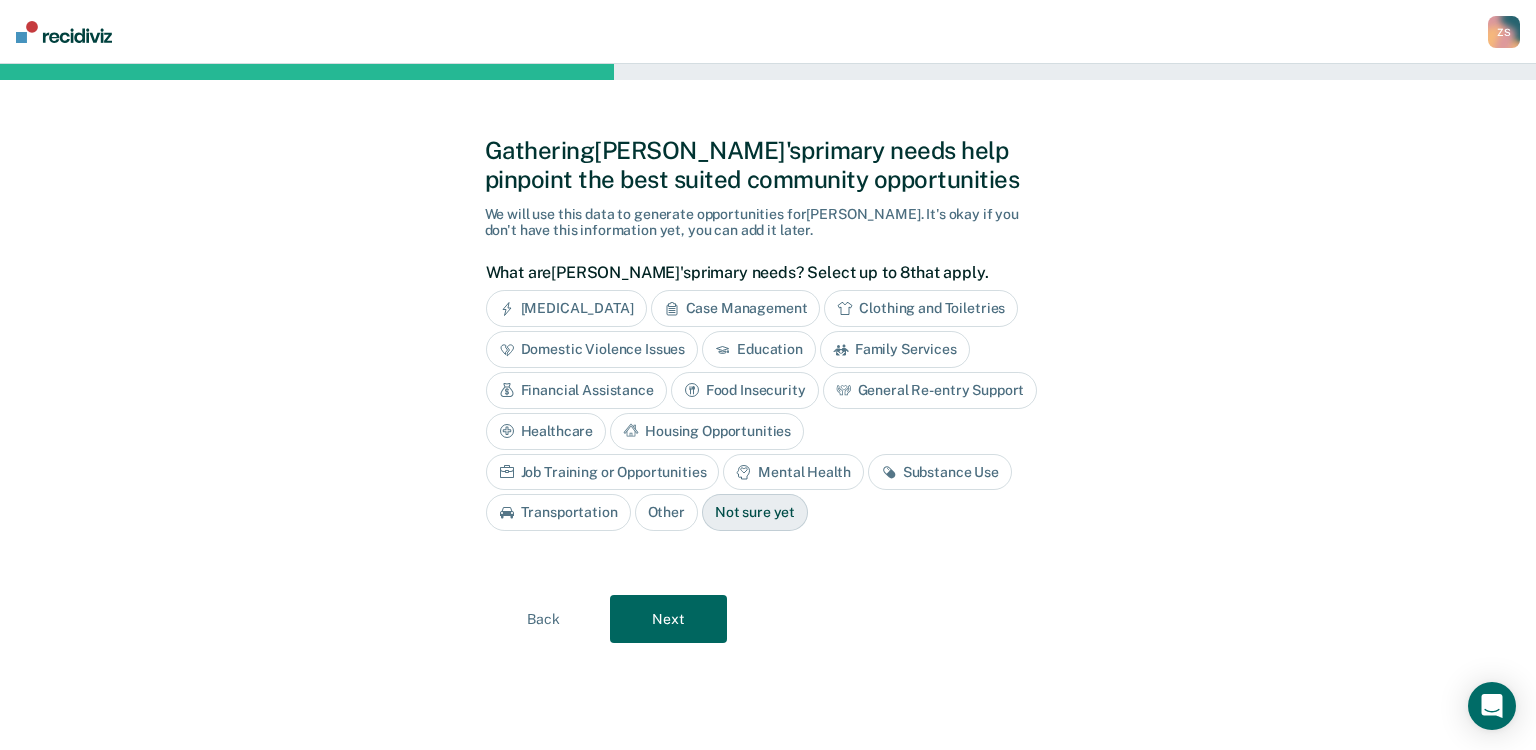 click on "Job Training or Opportunities" at bounding box center (603, 472) 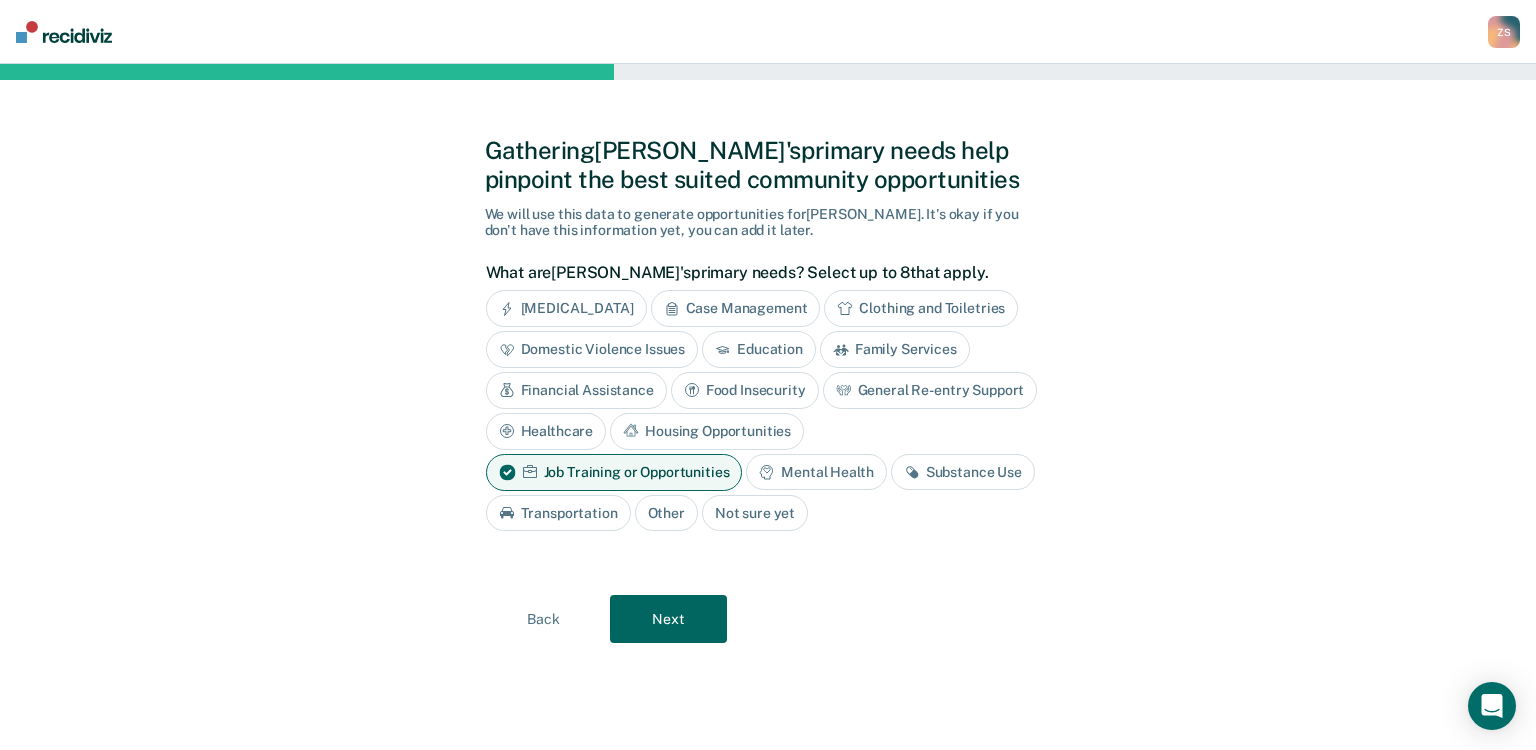click on "Substance Use" at bounding box center (963, 472) 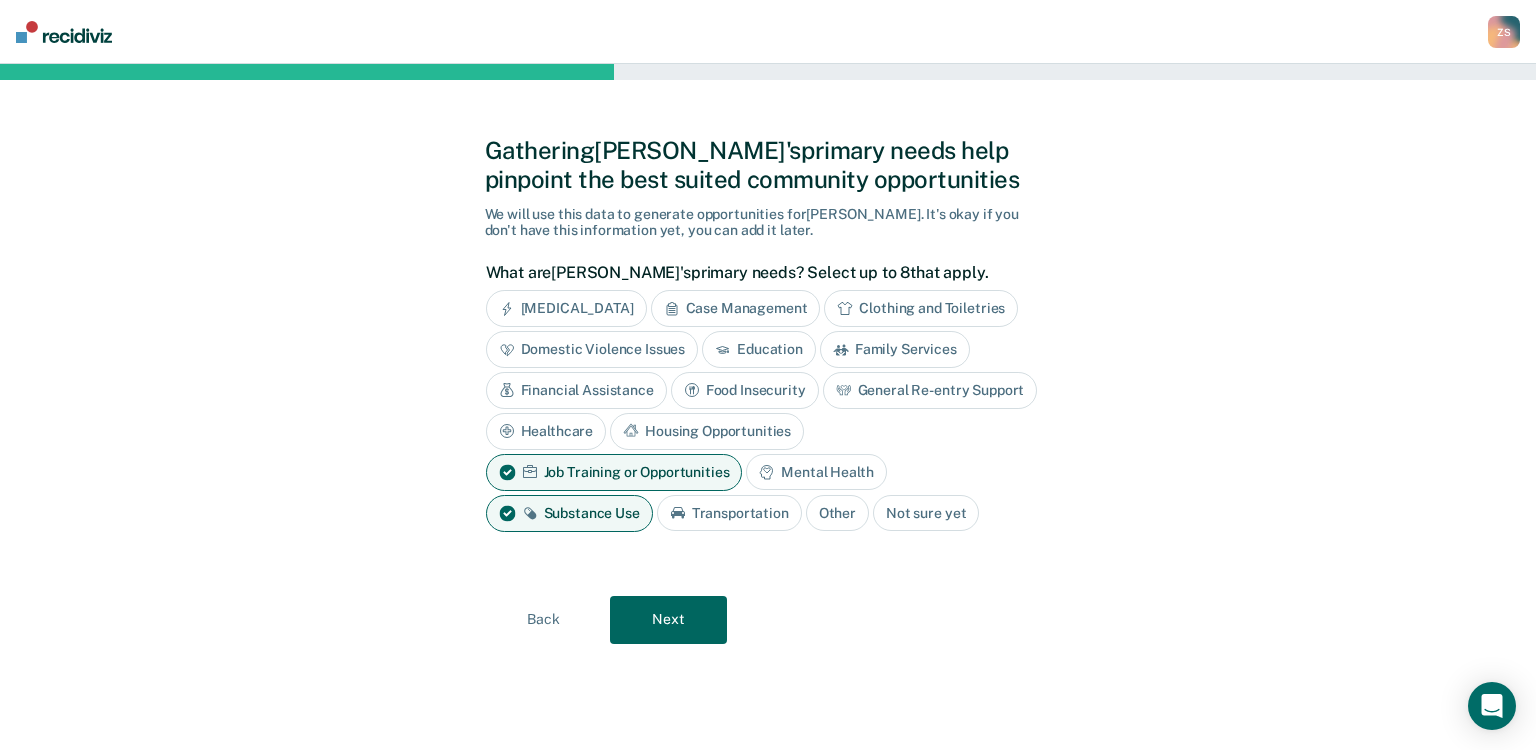 click on "Transportation" at bounding box center (729, 513) 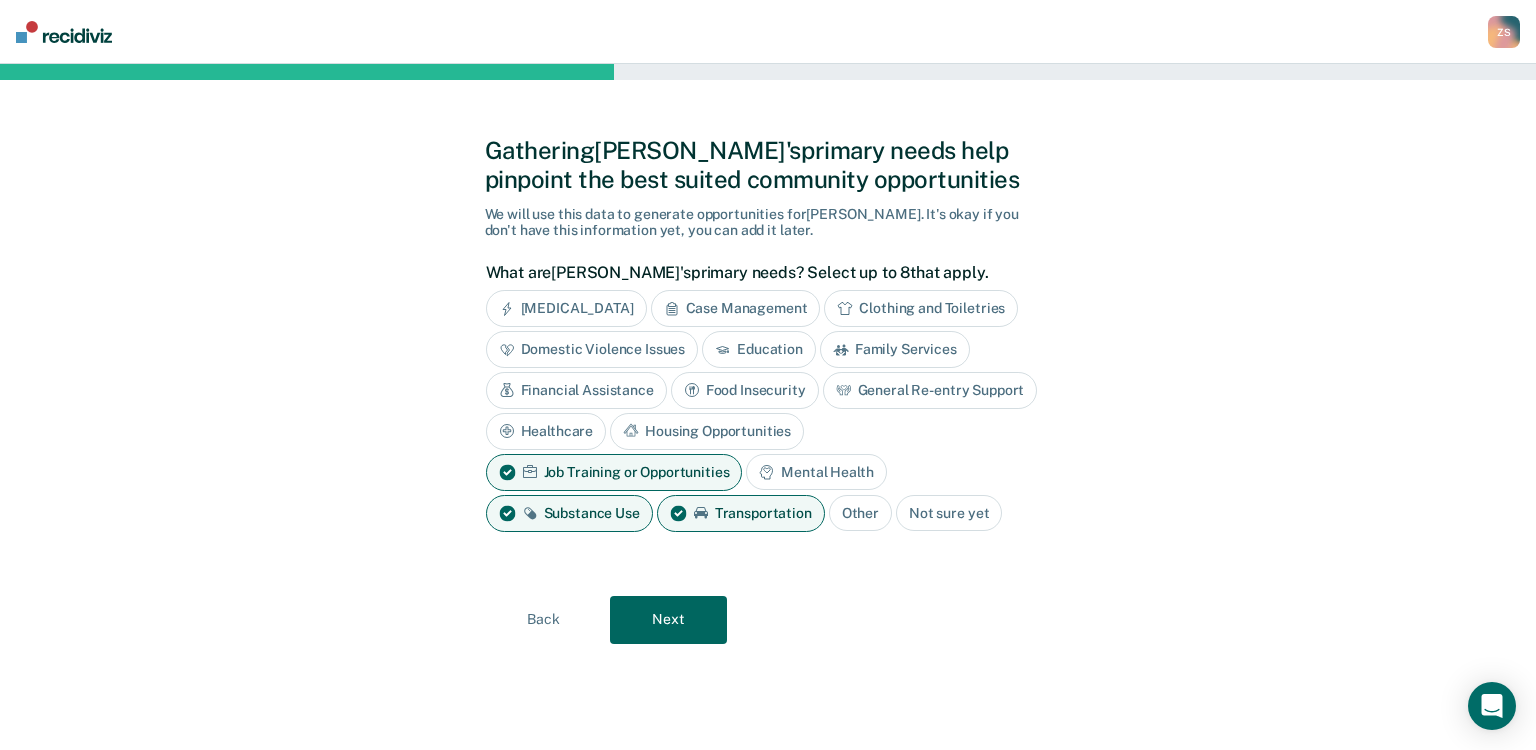 click on "Education" at bounding box center (759, 349) 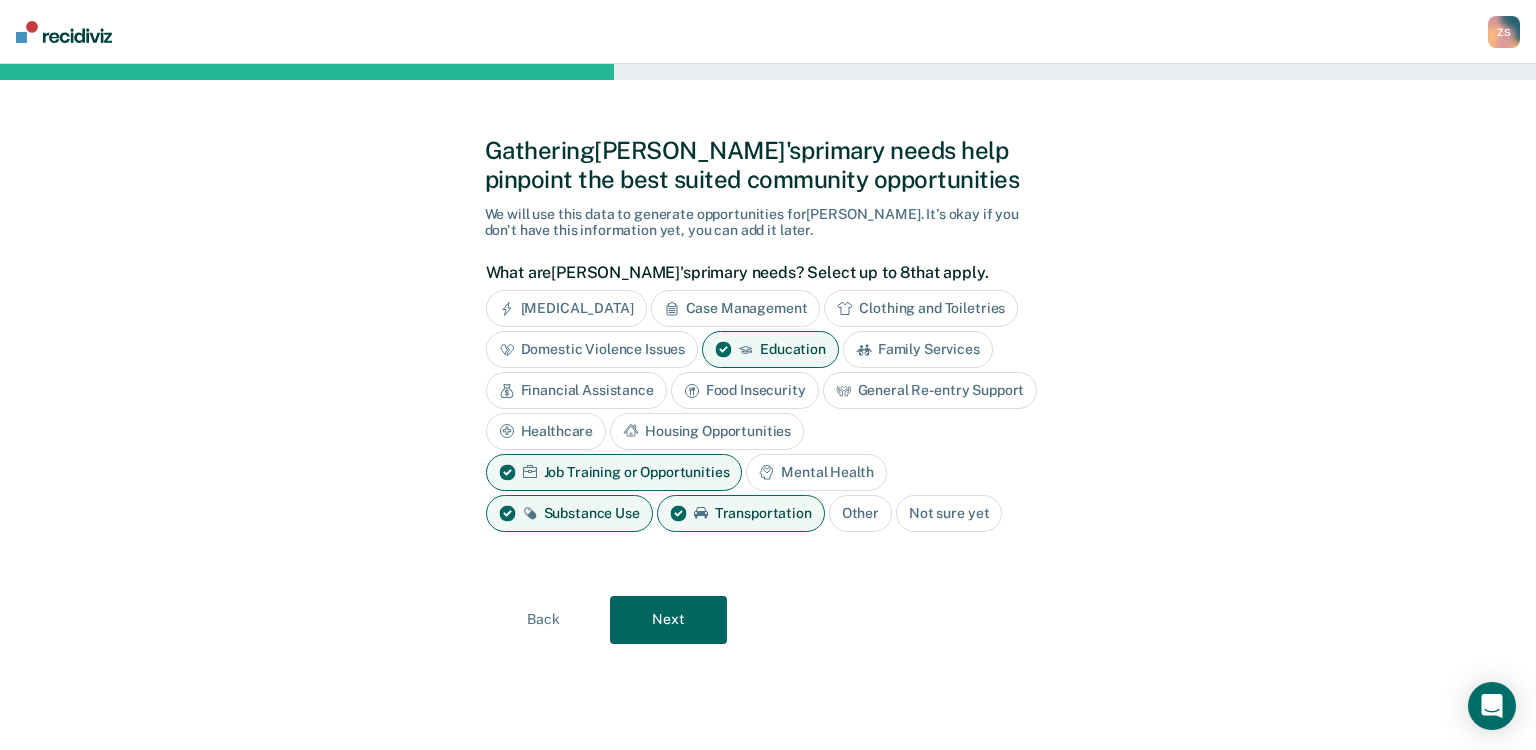 click on "Next" at bounding box center [668, 620] 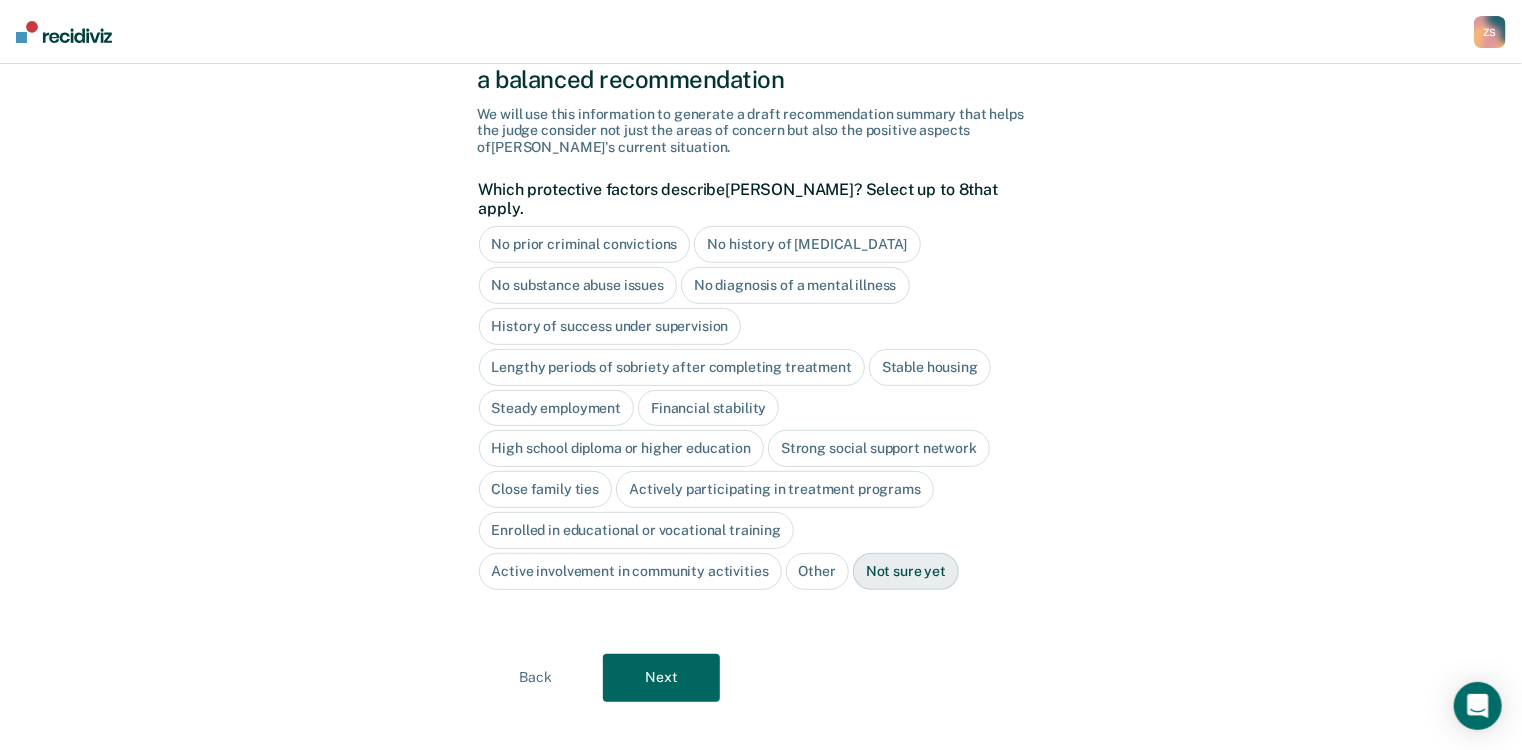 scroll, scrollTop: 101, scrollLeft: 0, axis: vertical 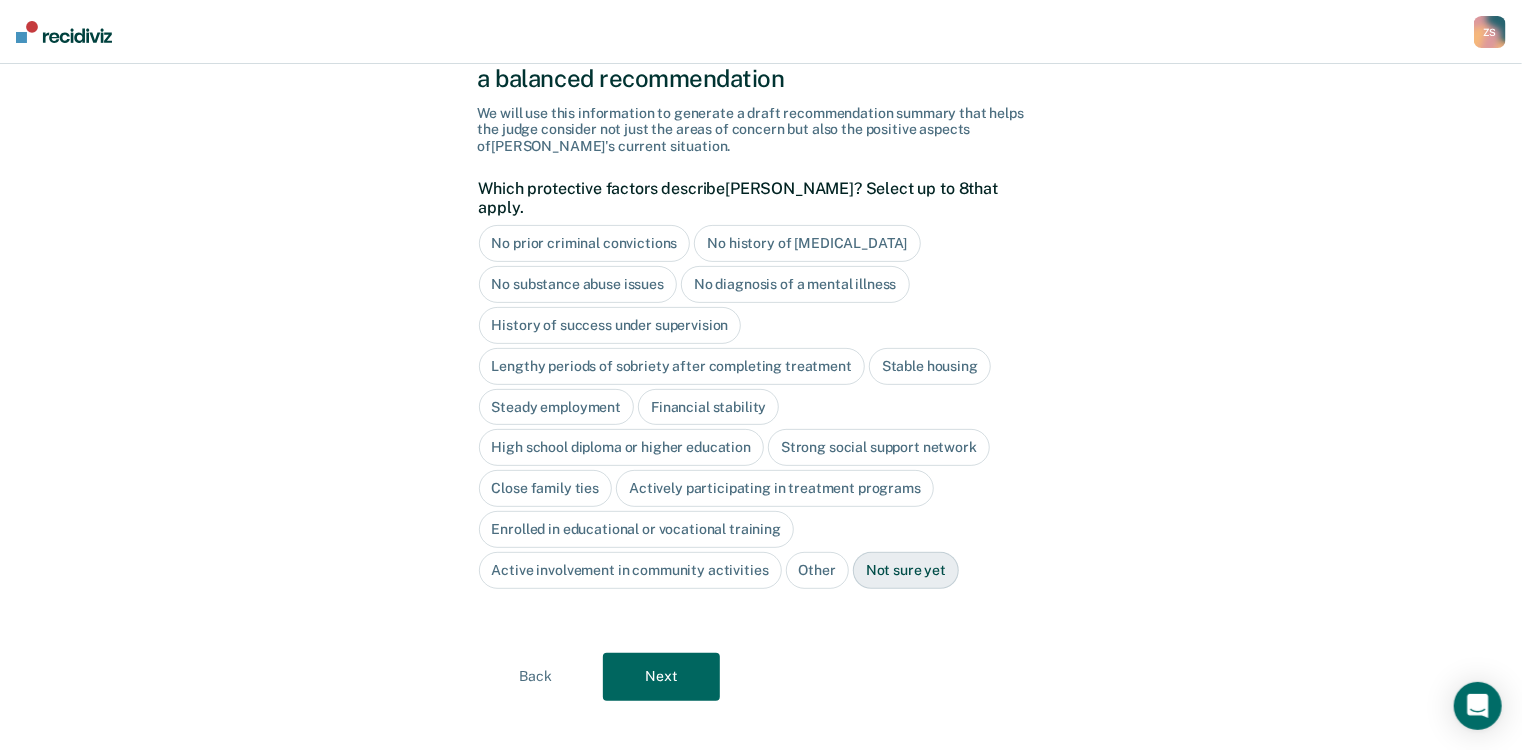 click on "Back" at bounding box center [536, 677] 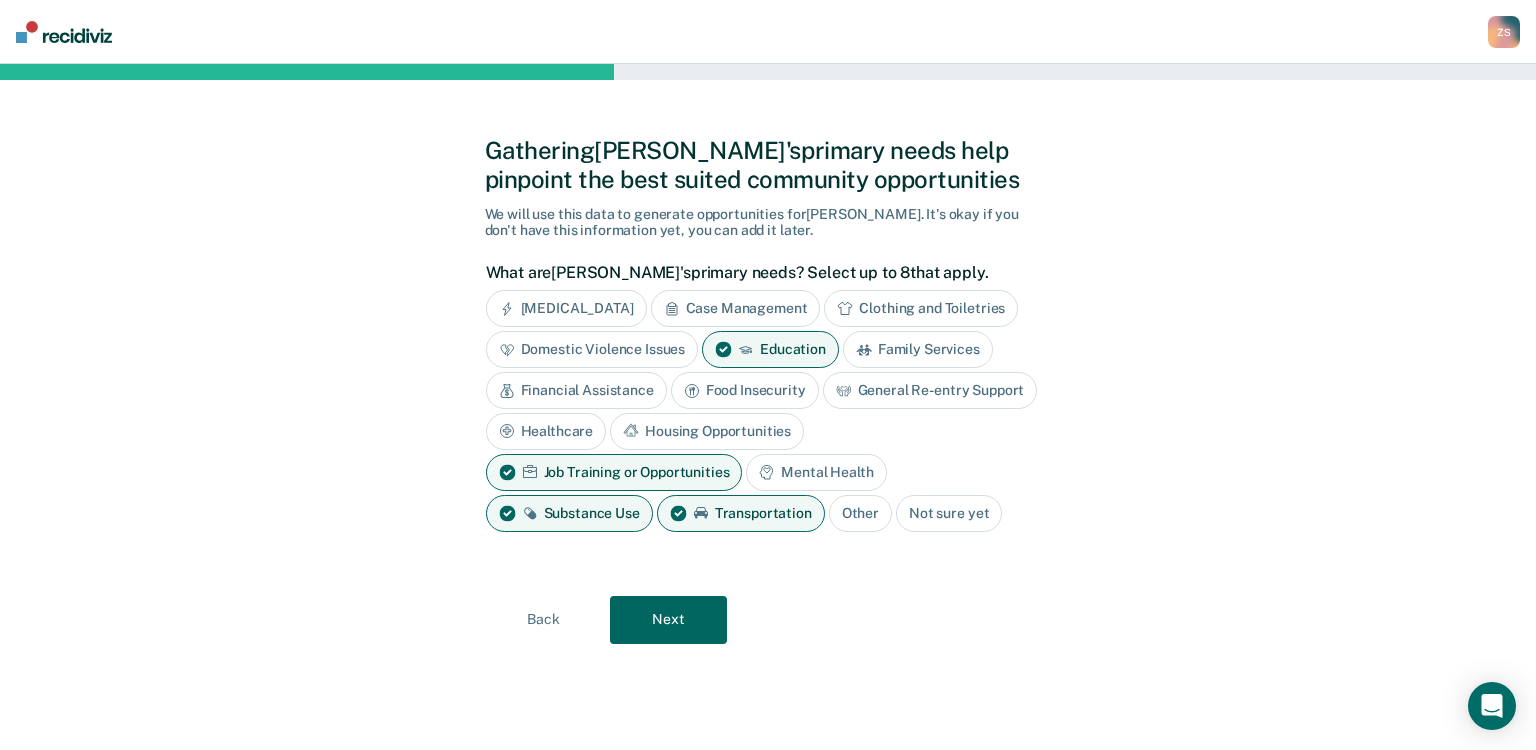 click on "Housing Opportunities" at bounding box center [707, 431] 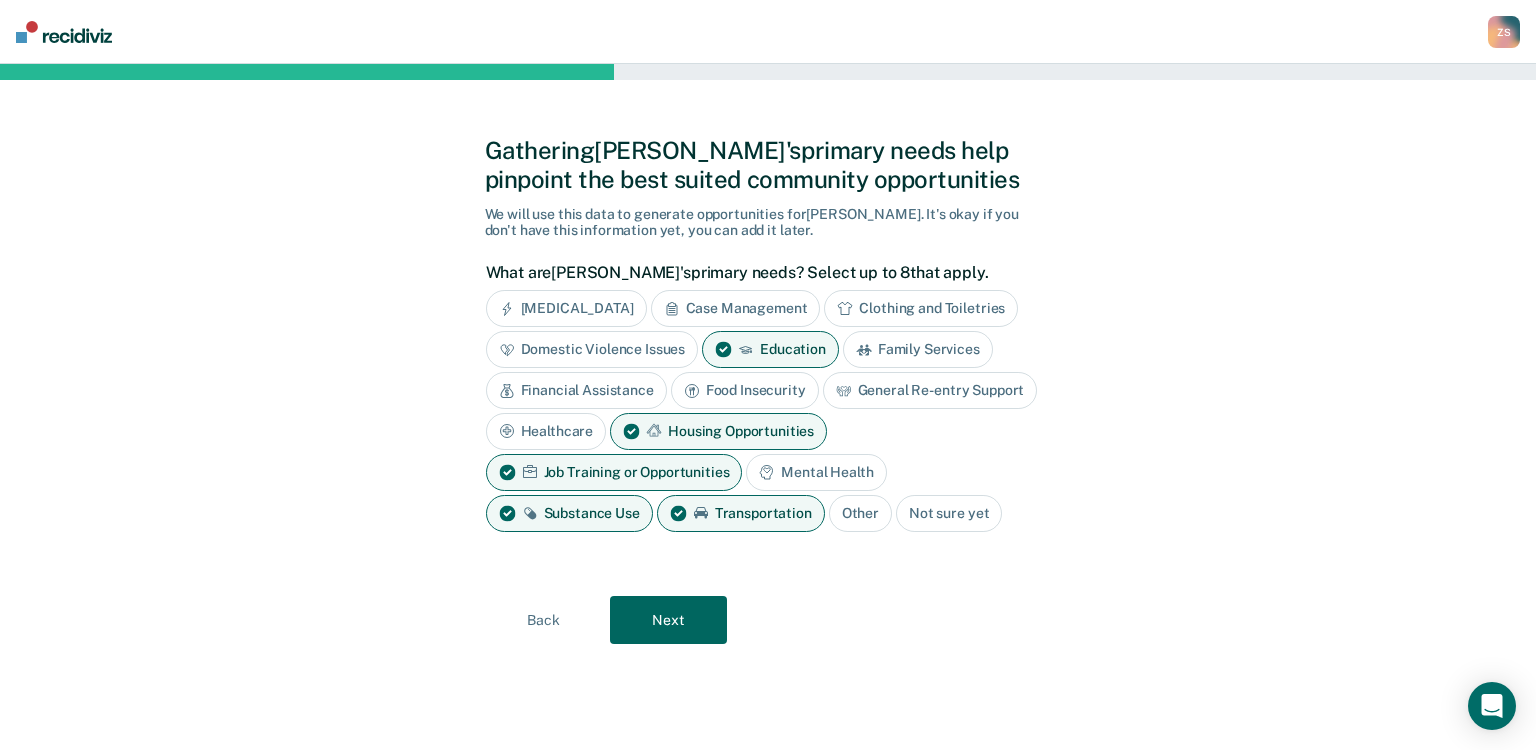 click on "Next" at bounding box center [668, 620] 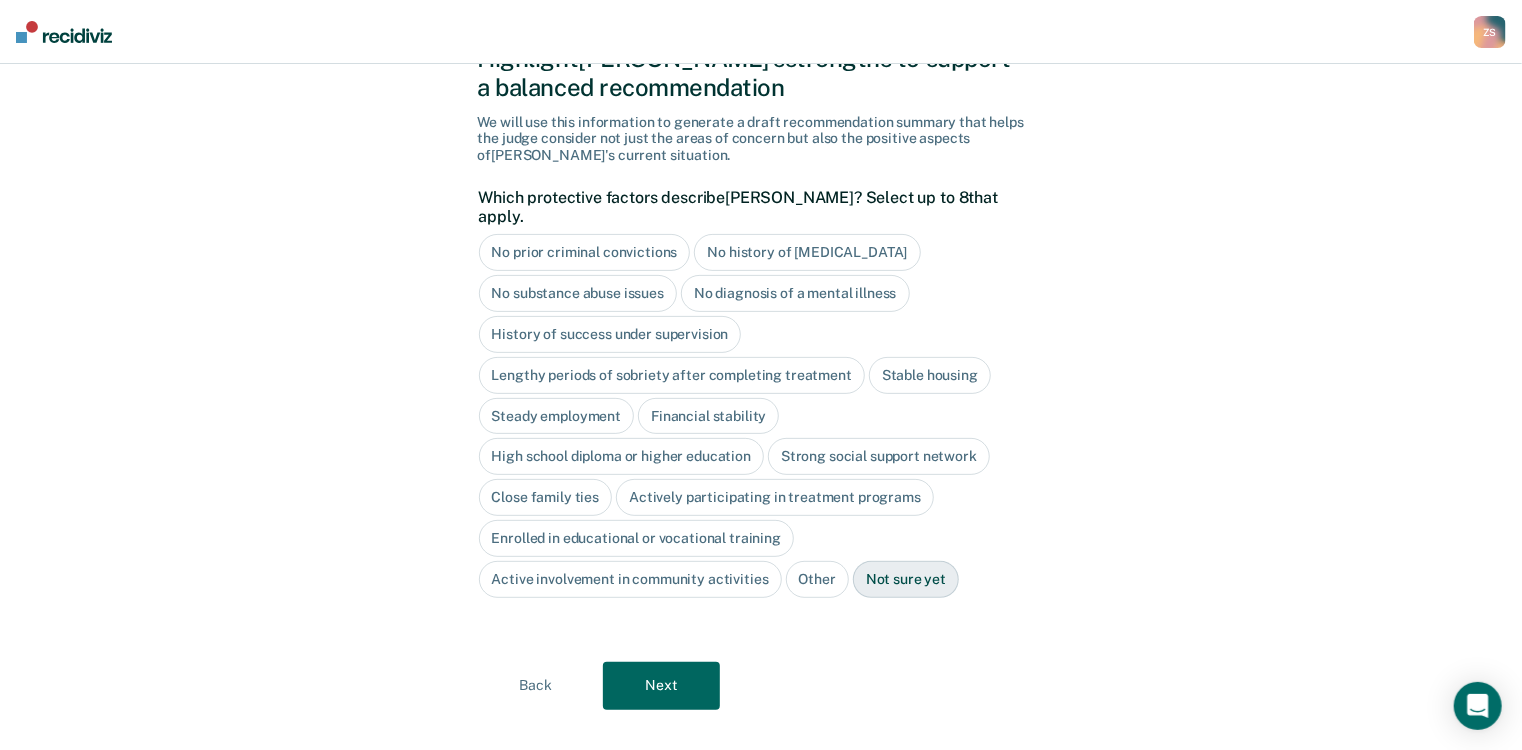 scroll, scrollTop: 101, scrollLeft: 0, axis: vertical 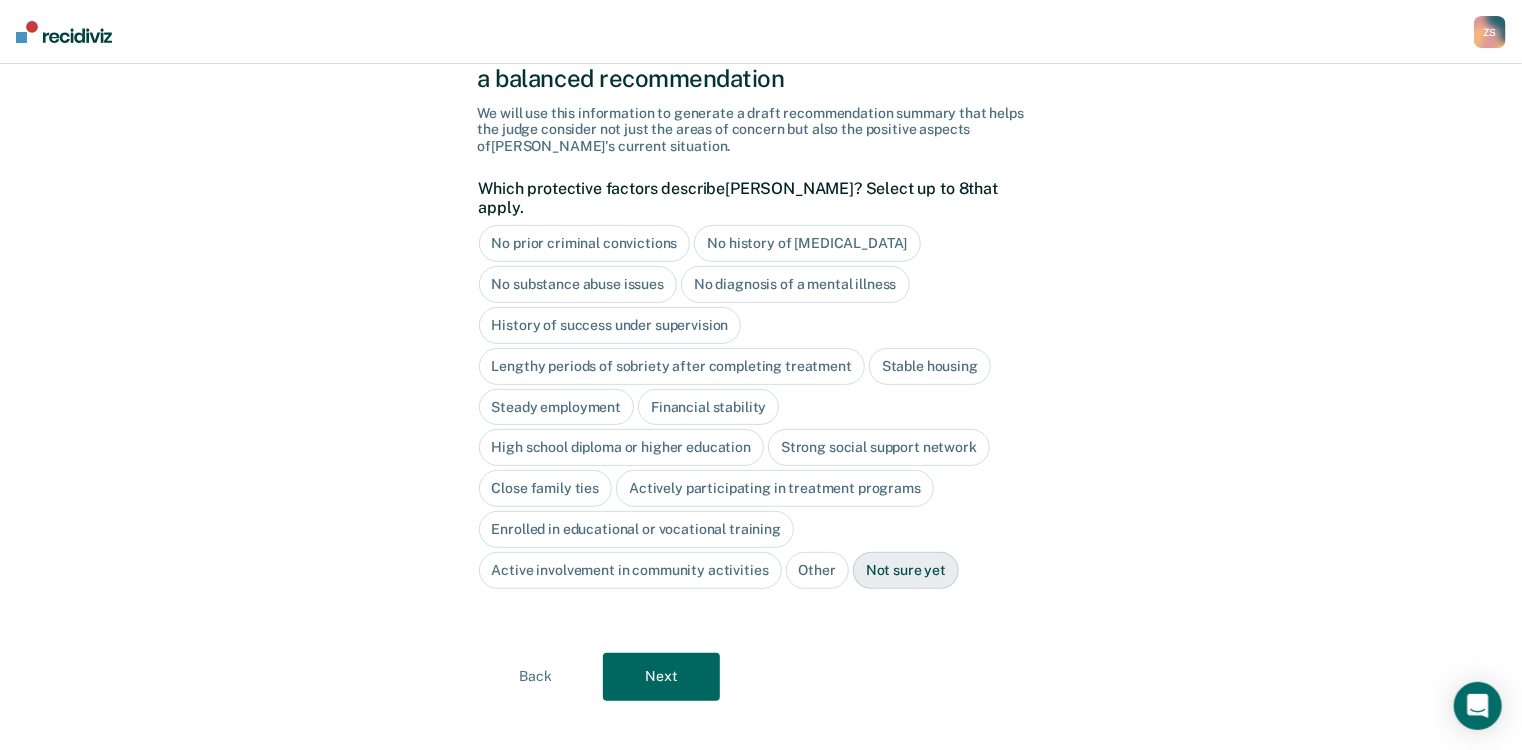 click on "No diagnosis of a mental illness" at bounding box center (795, 284) 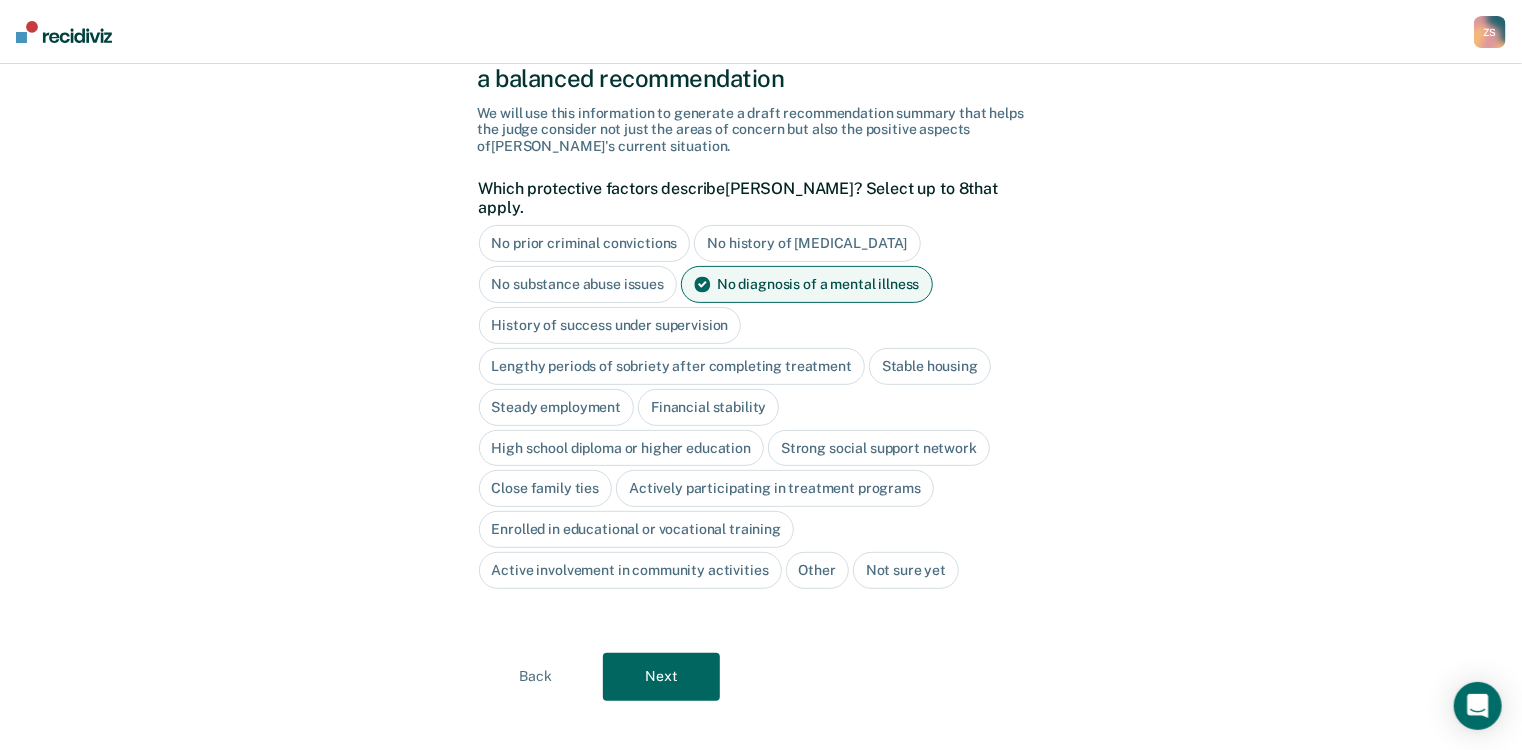 click on "Financial stability" at bounding box center [708, 407] 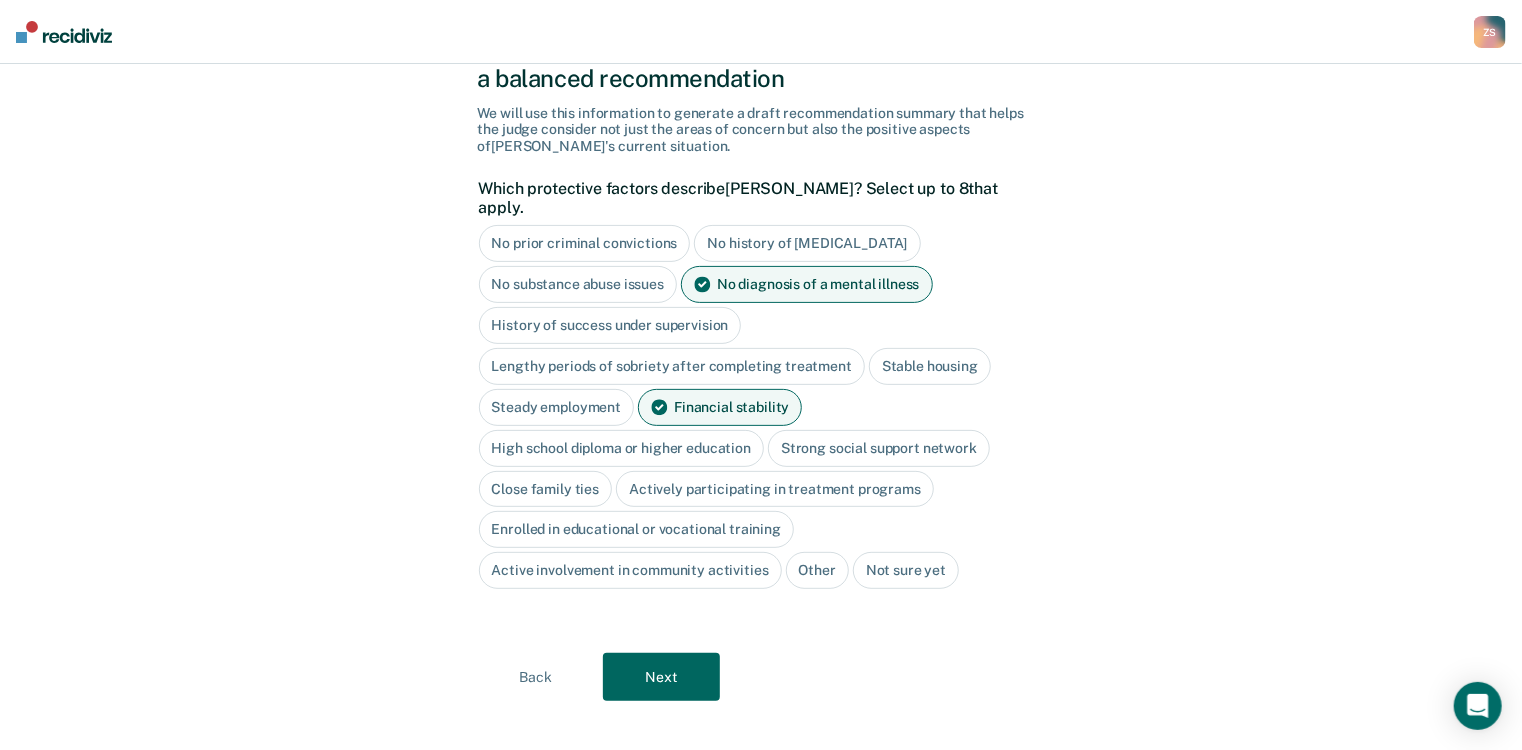 click on "Financial stability" at bounding box center (720, 407) 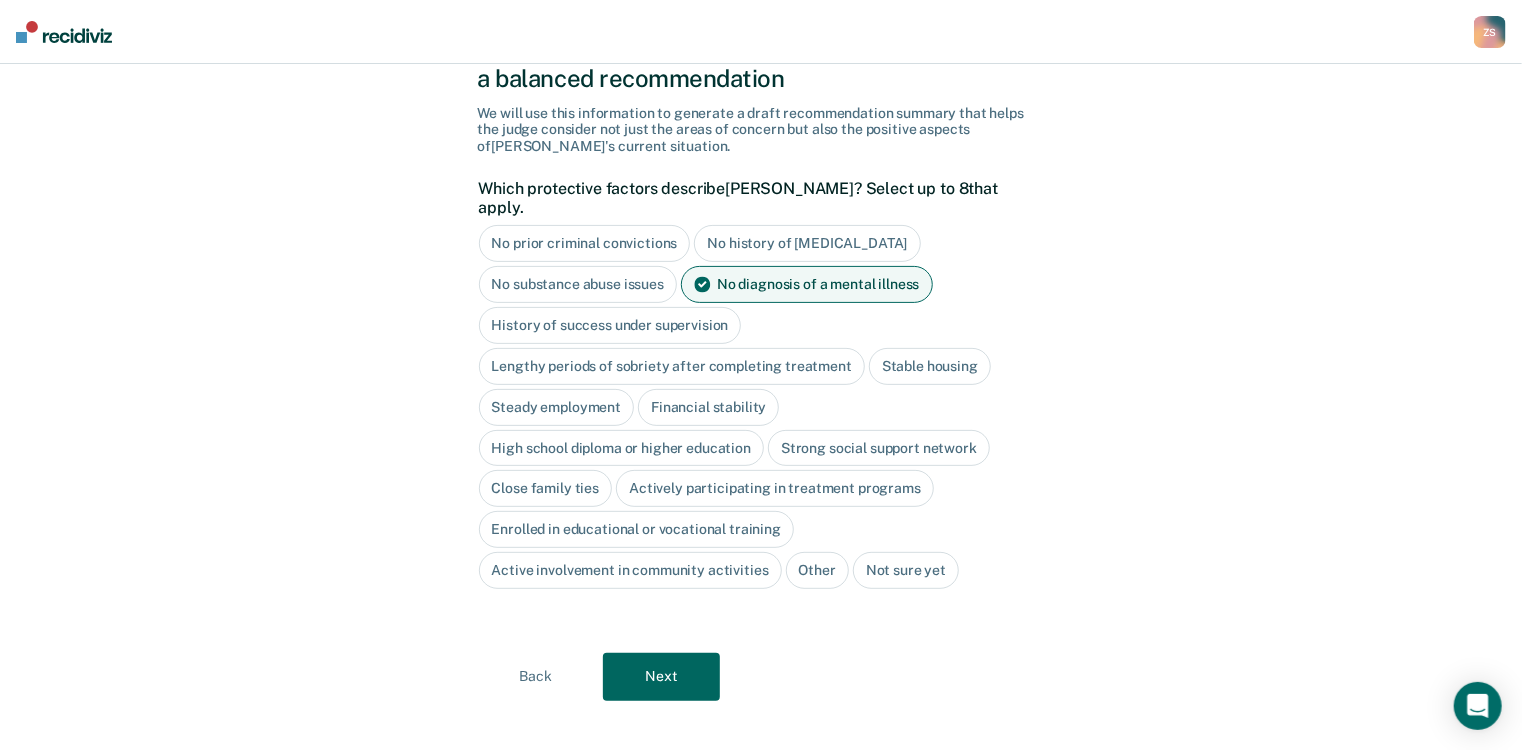 click on "Close family ties" at bounding box center [546, 488] 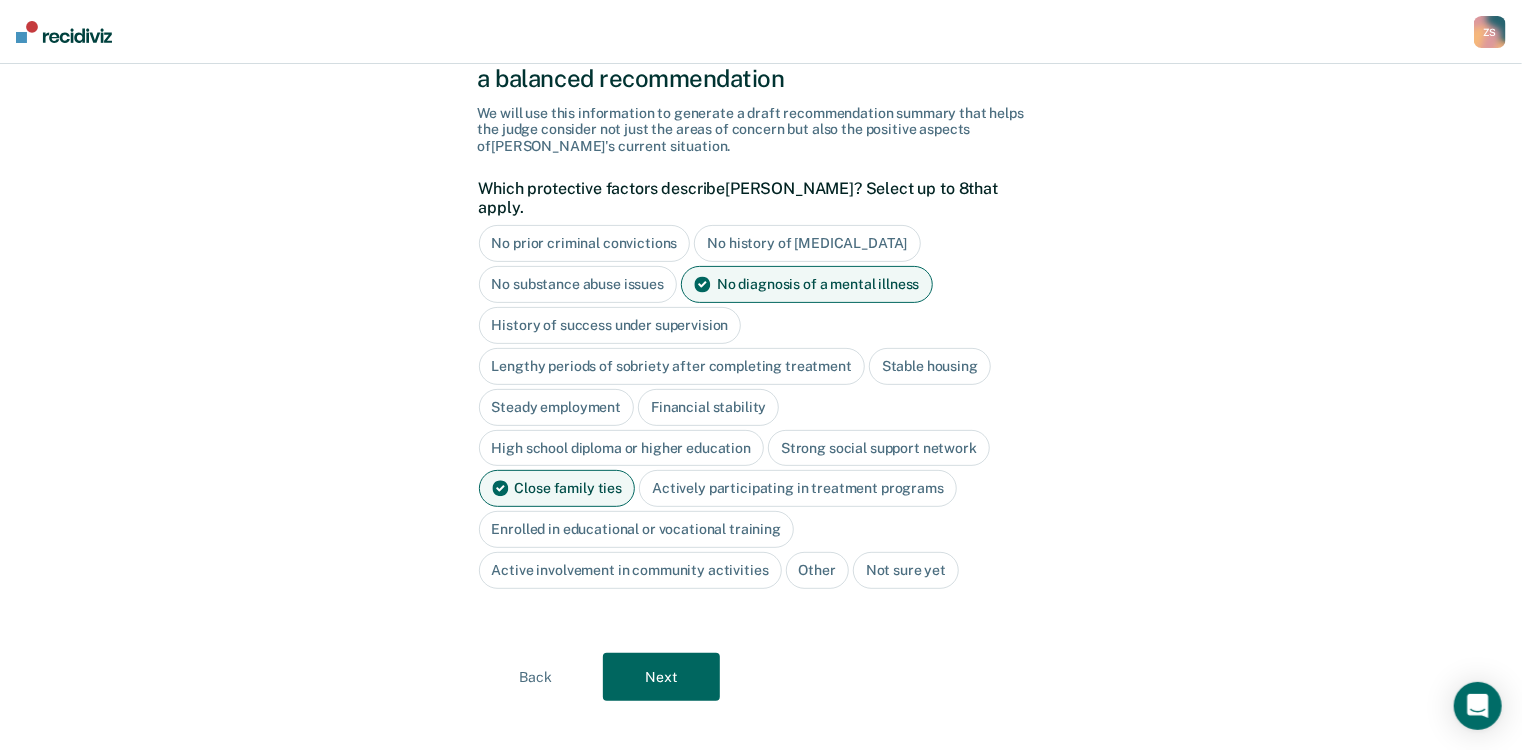 click on "Next" at bounding box center (661, 677) 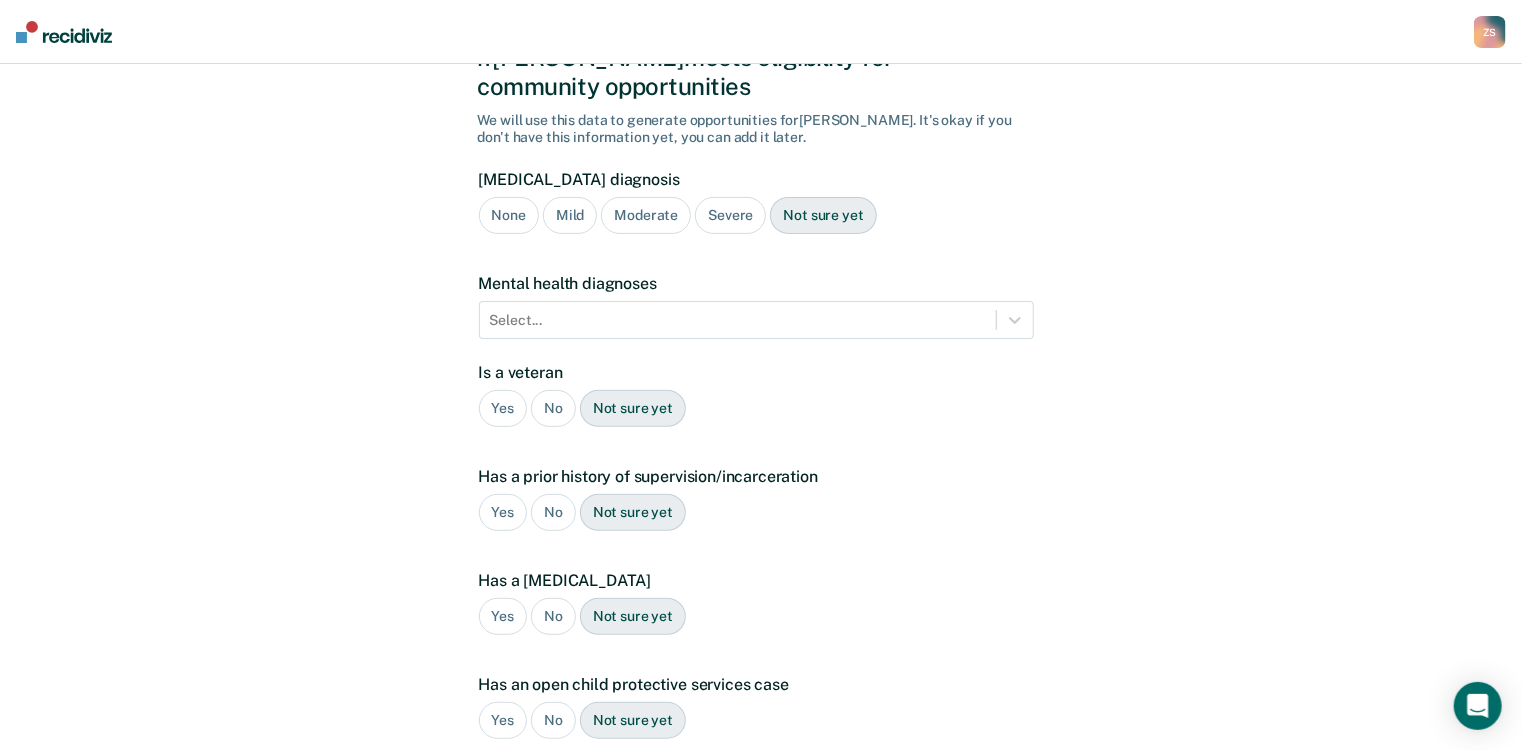 scroll, scrollTop: 160, scrollLeft: 0, axis: vertical 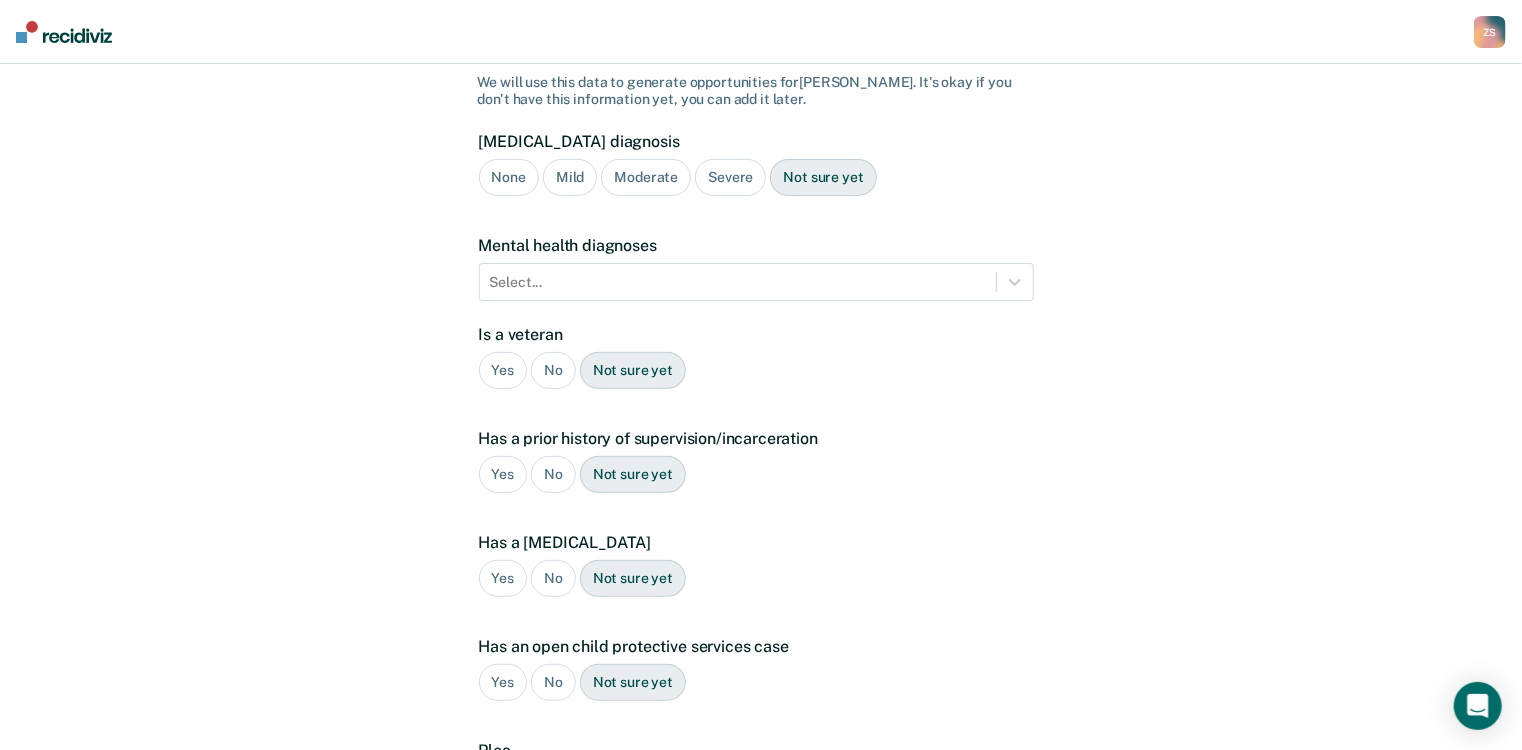 drag, startPoint x: 558, startPoint y: 347, endPoint x: 550, endPoint y: 355, distance: 11.313708 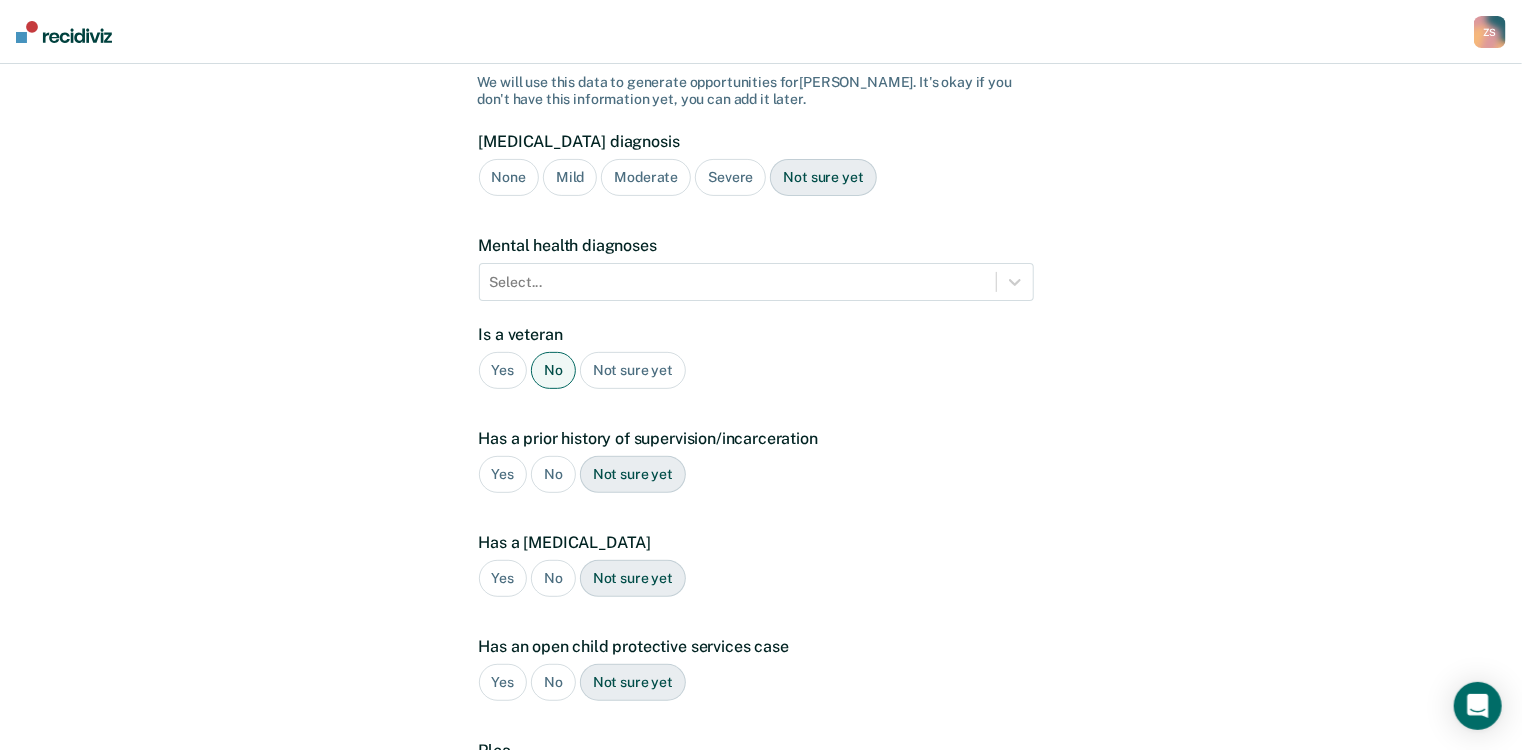 click on "Yes" at bounding box center [503, 474] 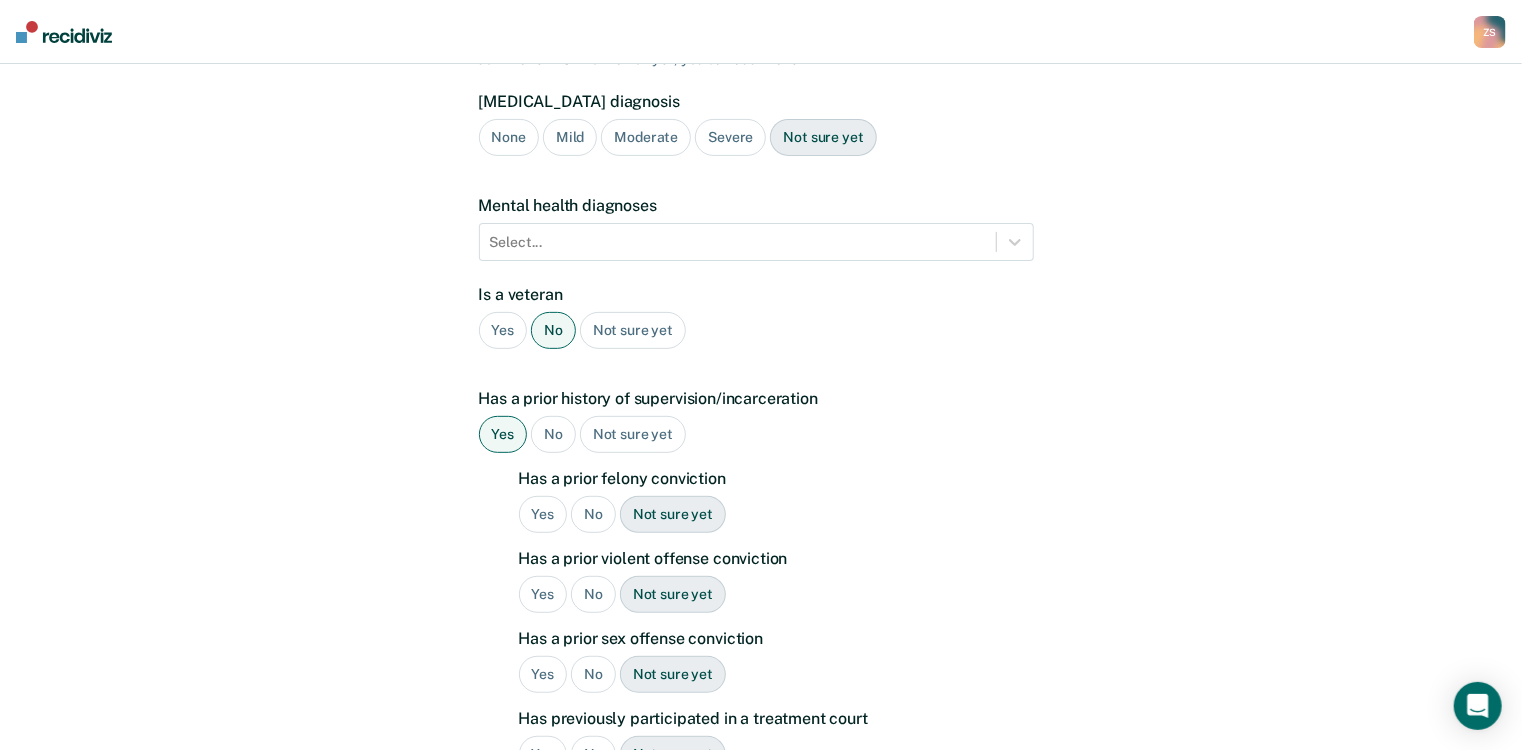 scroll, scrollTop: 240, scrollLeft: 0, axis: vertical 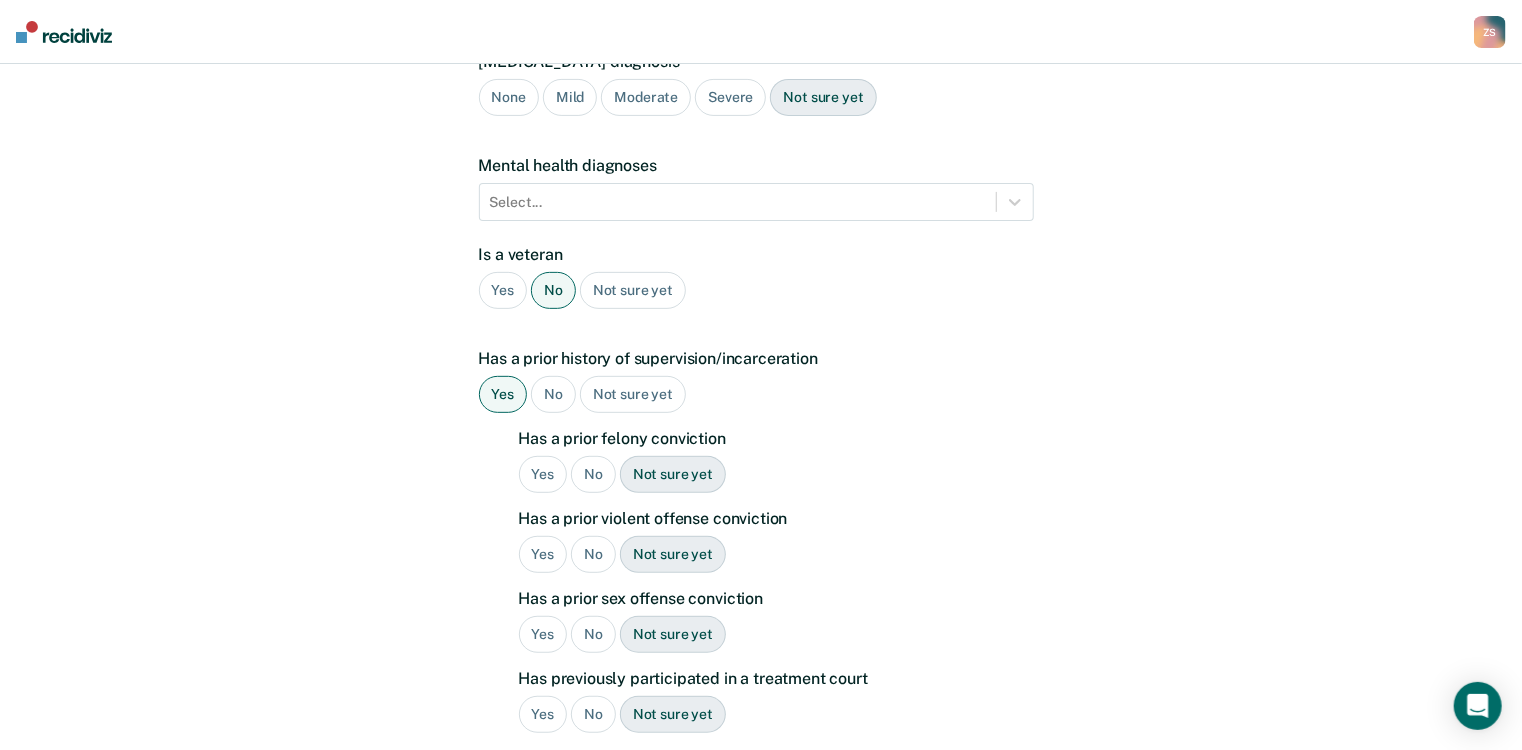 click on "No" at bounding box center [593, 474] 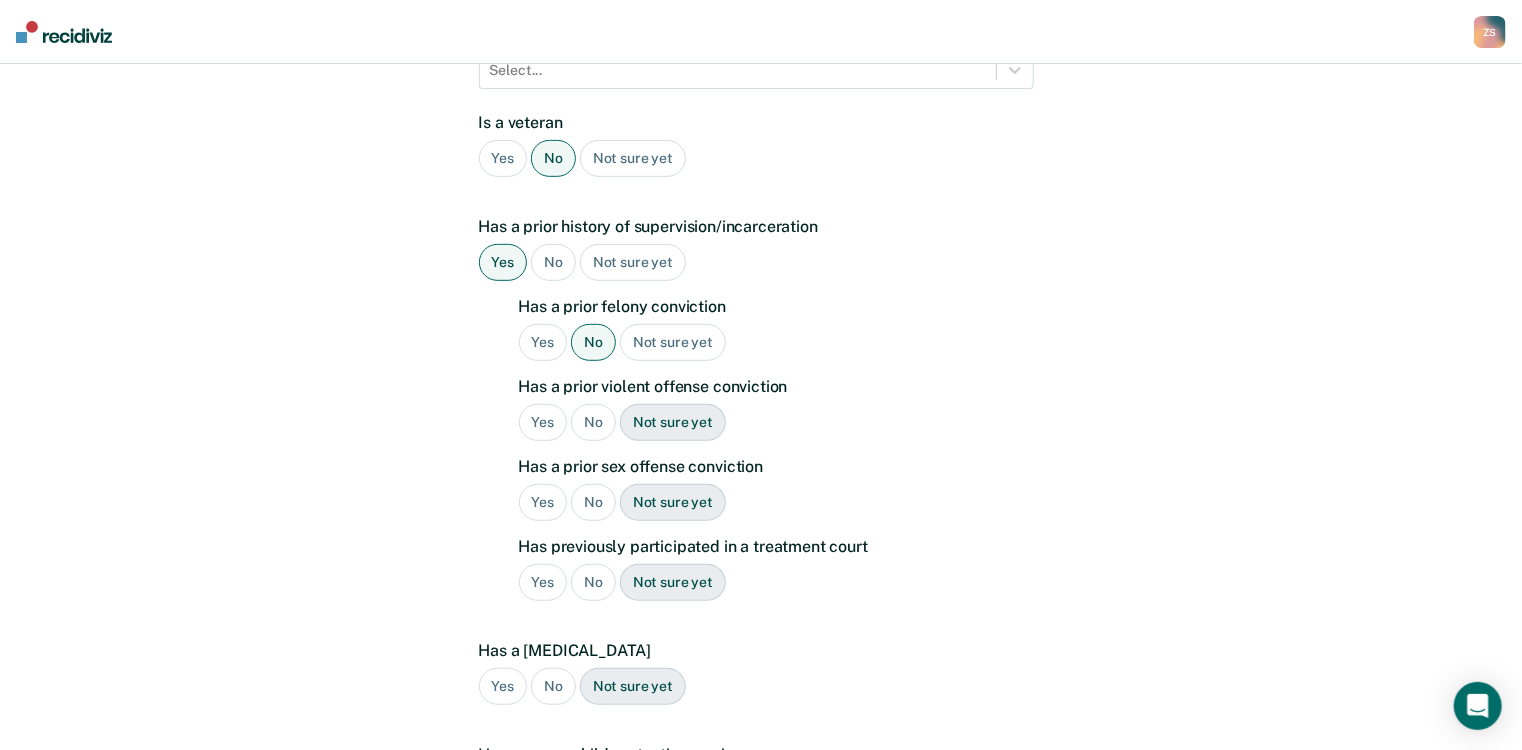 scroll, scrollTop: 400, scrollLeft: 0, axis: vertical 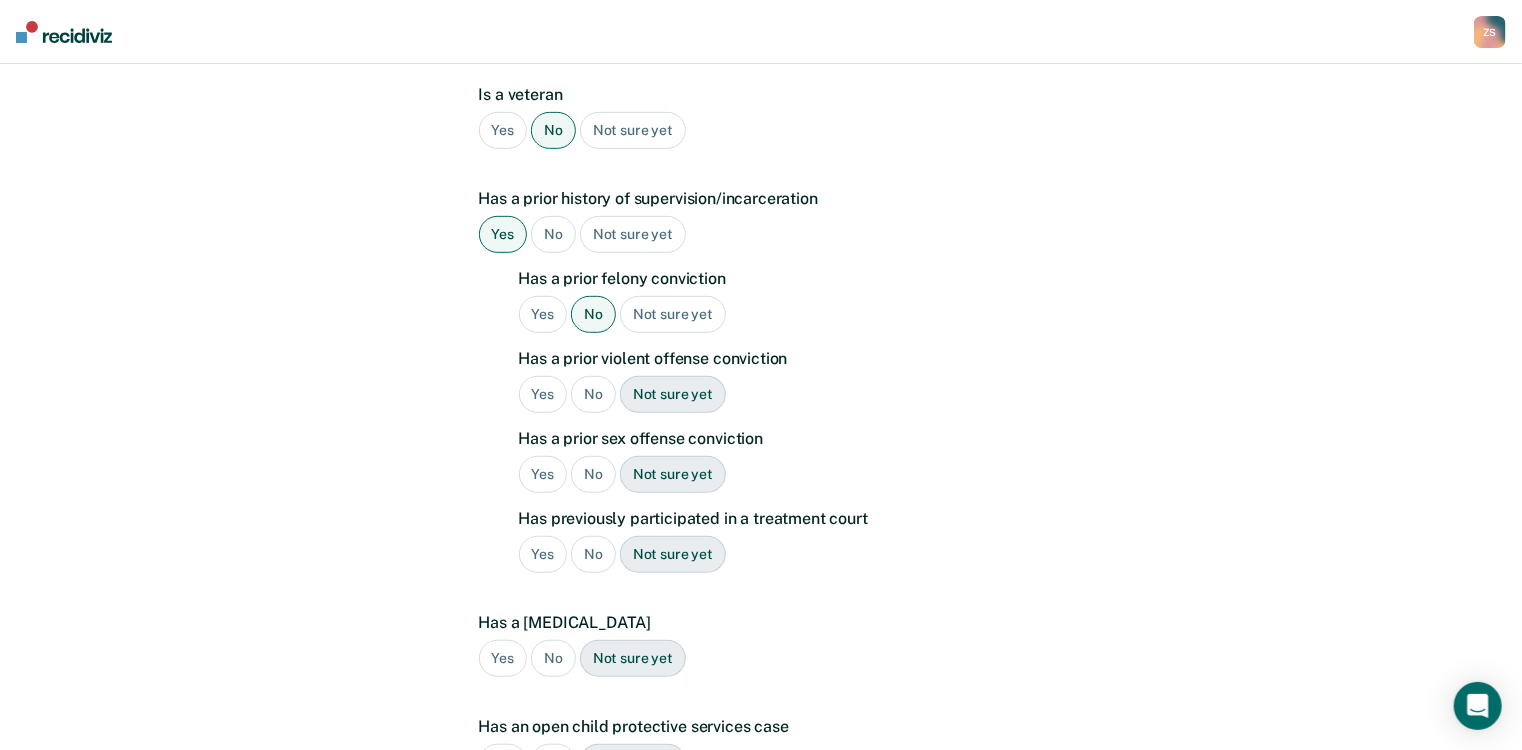 click on "No" at bounding box center (593, 394) 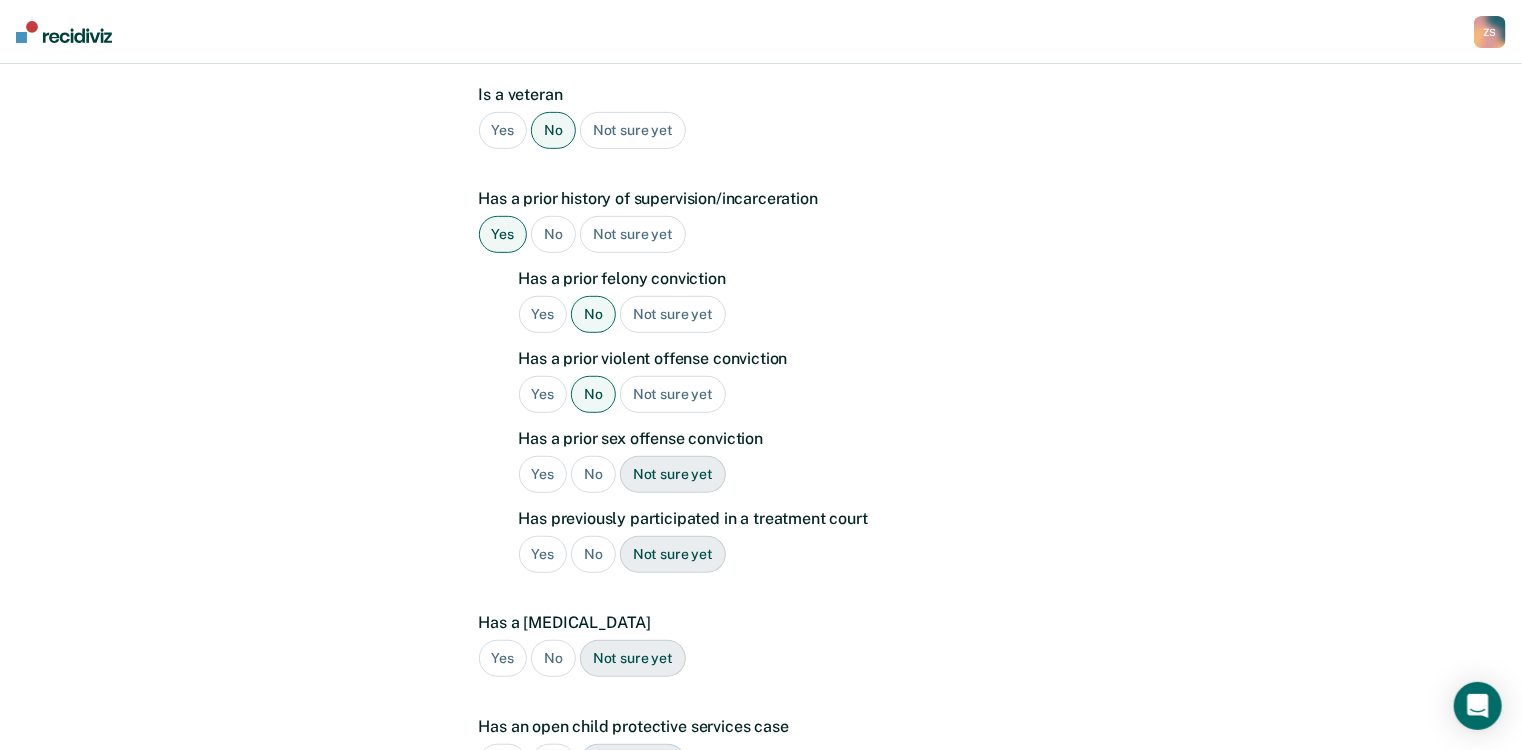 click on "No" at bounding box center [593, 474] 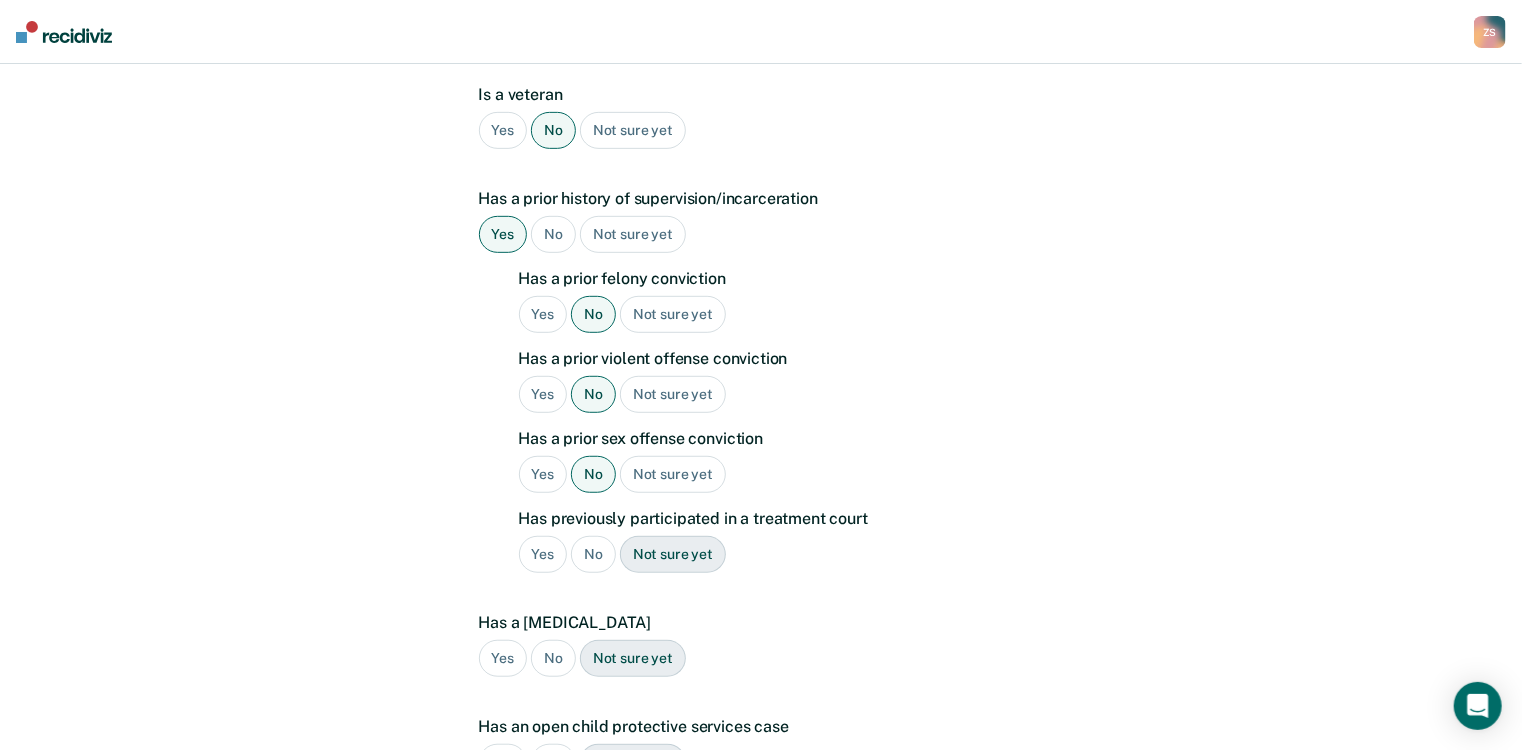 click on "No" at bounding box center (593, 554) 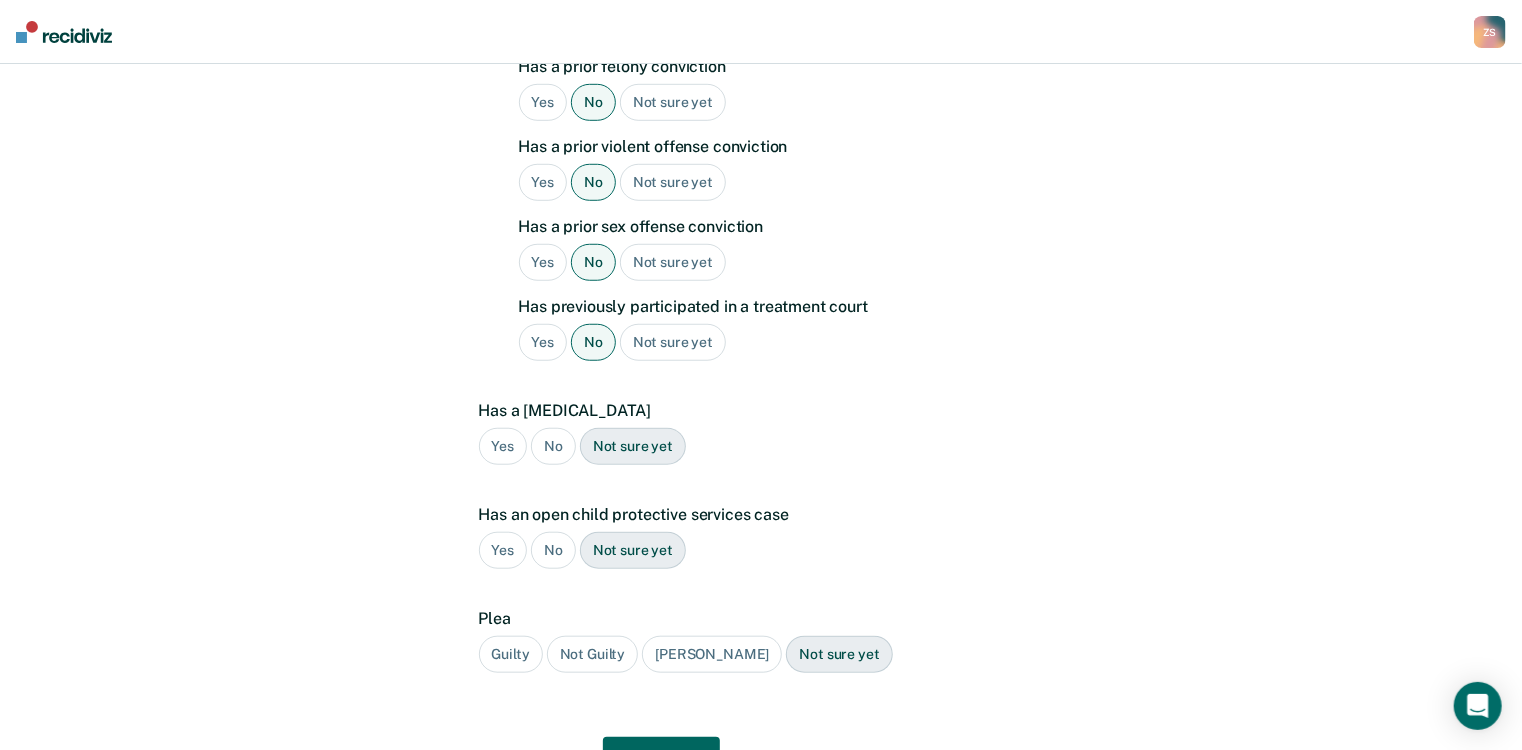 scroll, scrollTop: 687, scrollLeft: 0, axis: vertical 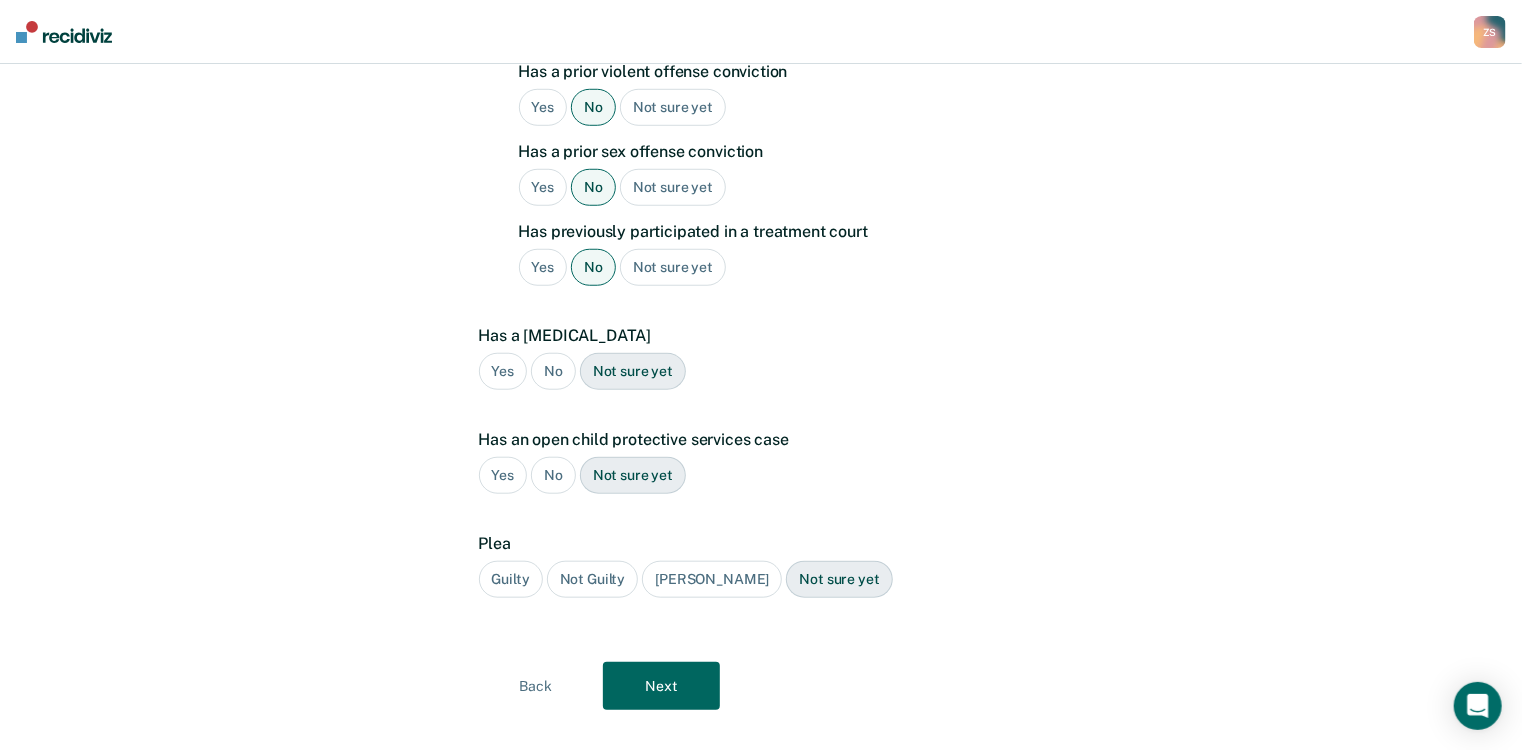click on "No" at bounding box center [553, 475] 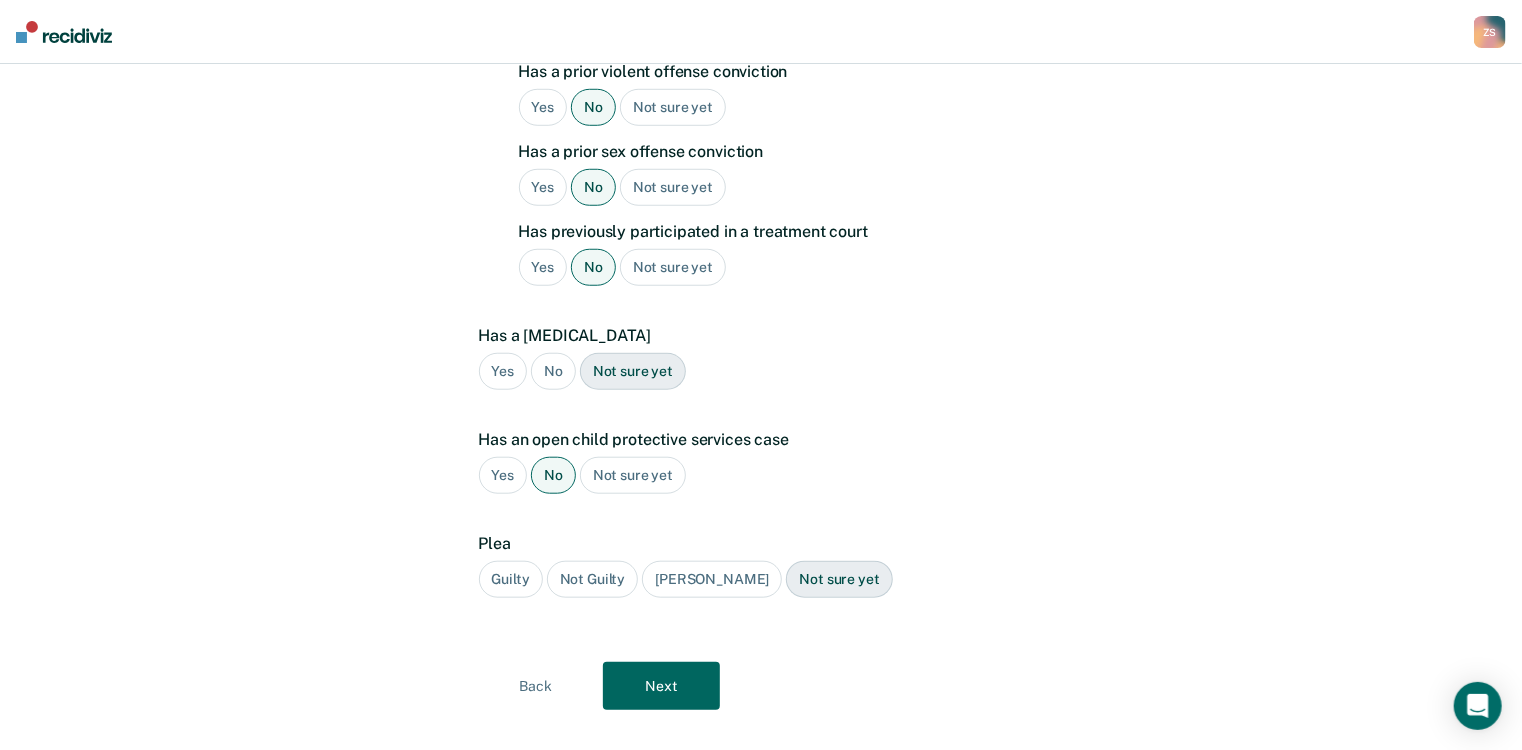 click on "No" at bounding box center [553, 371] 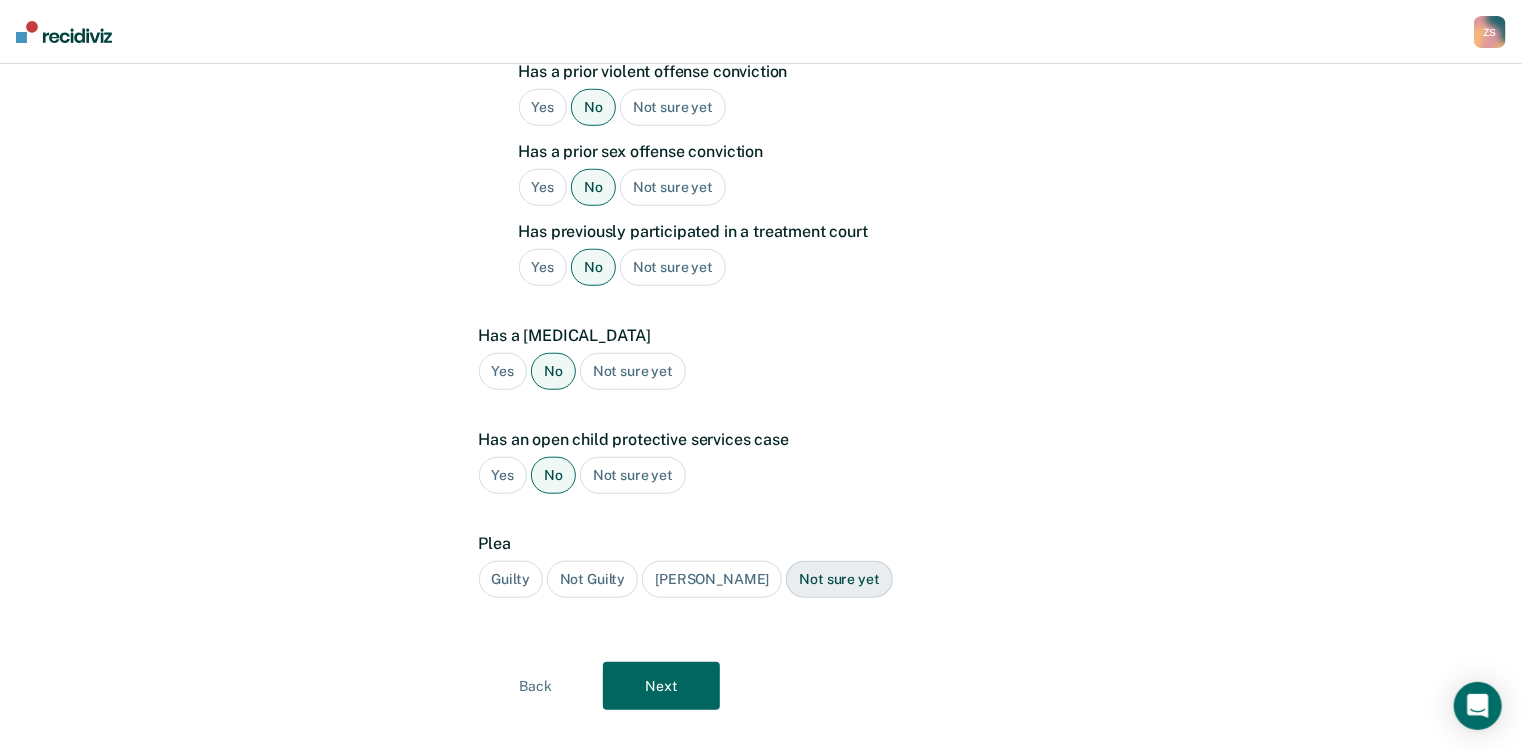 click on "Guilty" at bounding box center (511, 579) 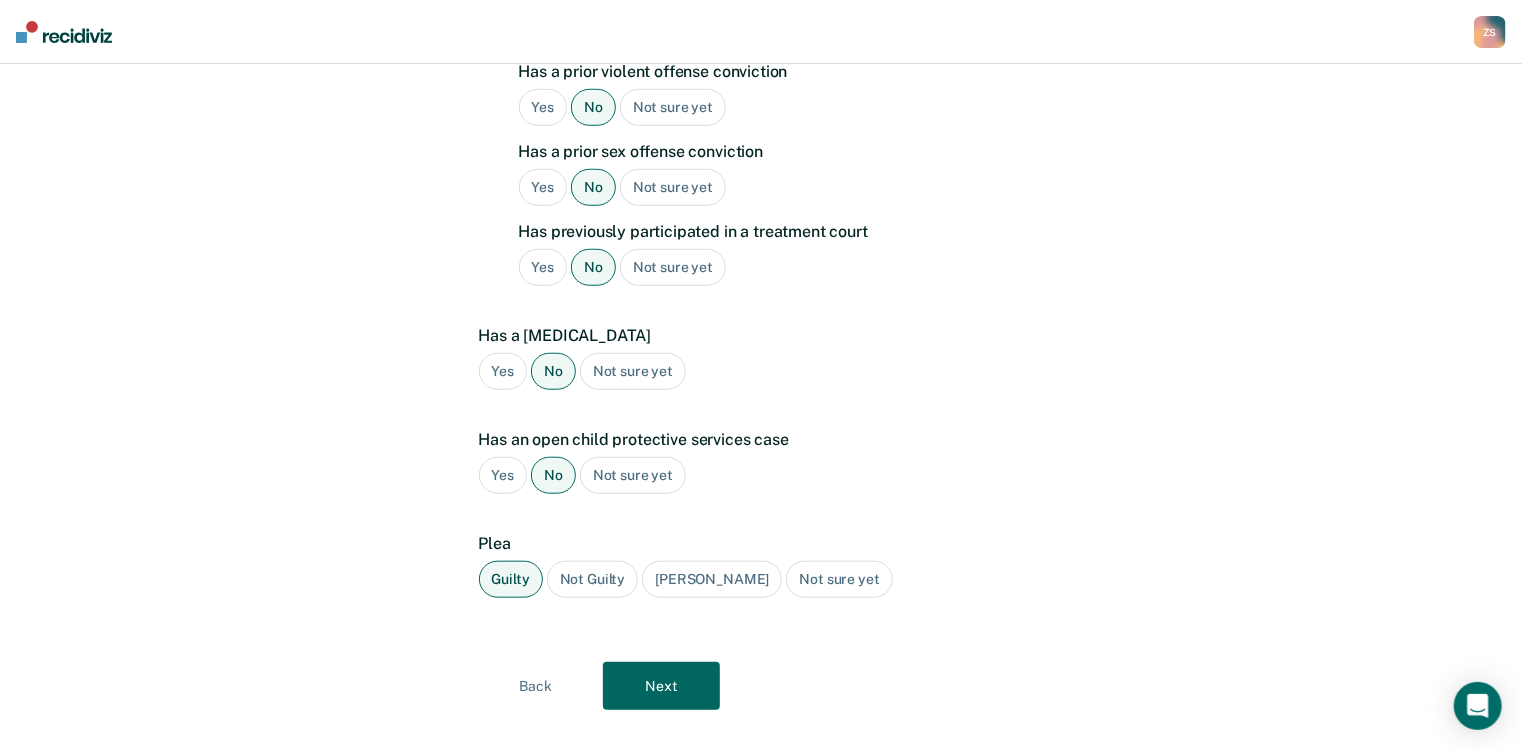 click on "Next" at bounding box center [661, 686] 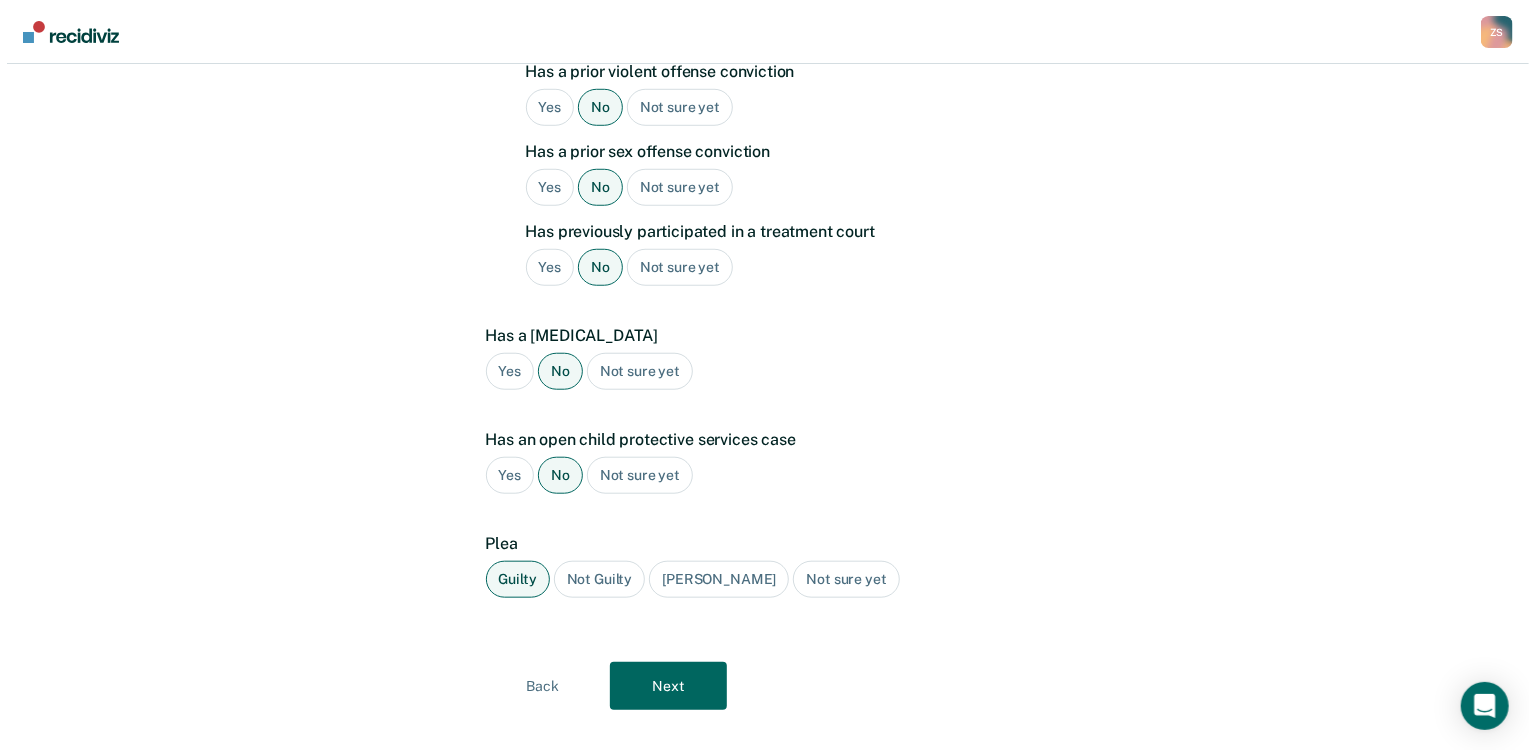 scroll, scrollTop: 0, scrollLeft: 0, axis: both 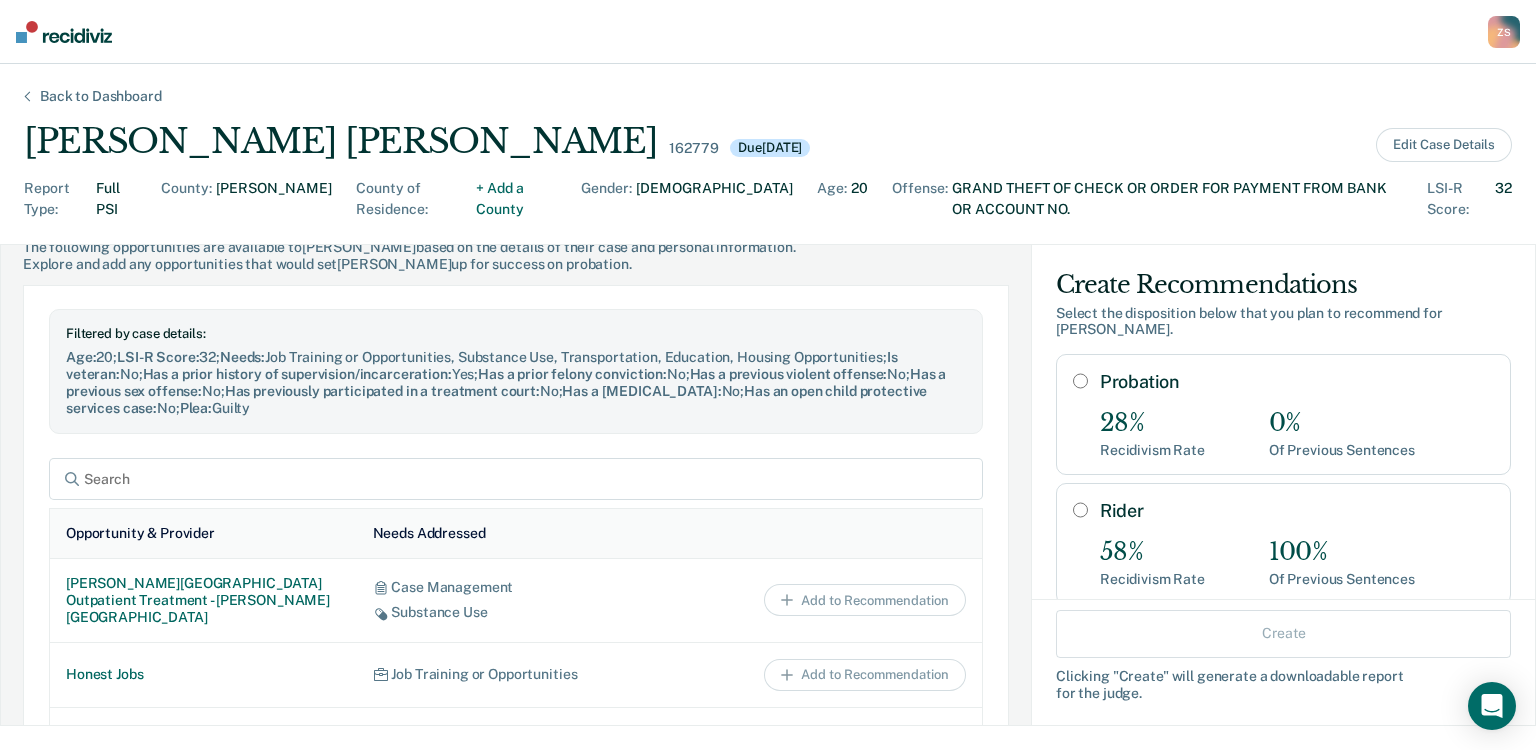 click on "Probation" at bounding box center (1080, 381) 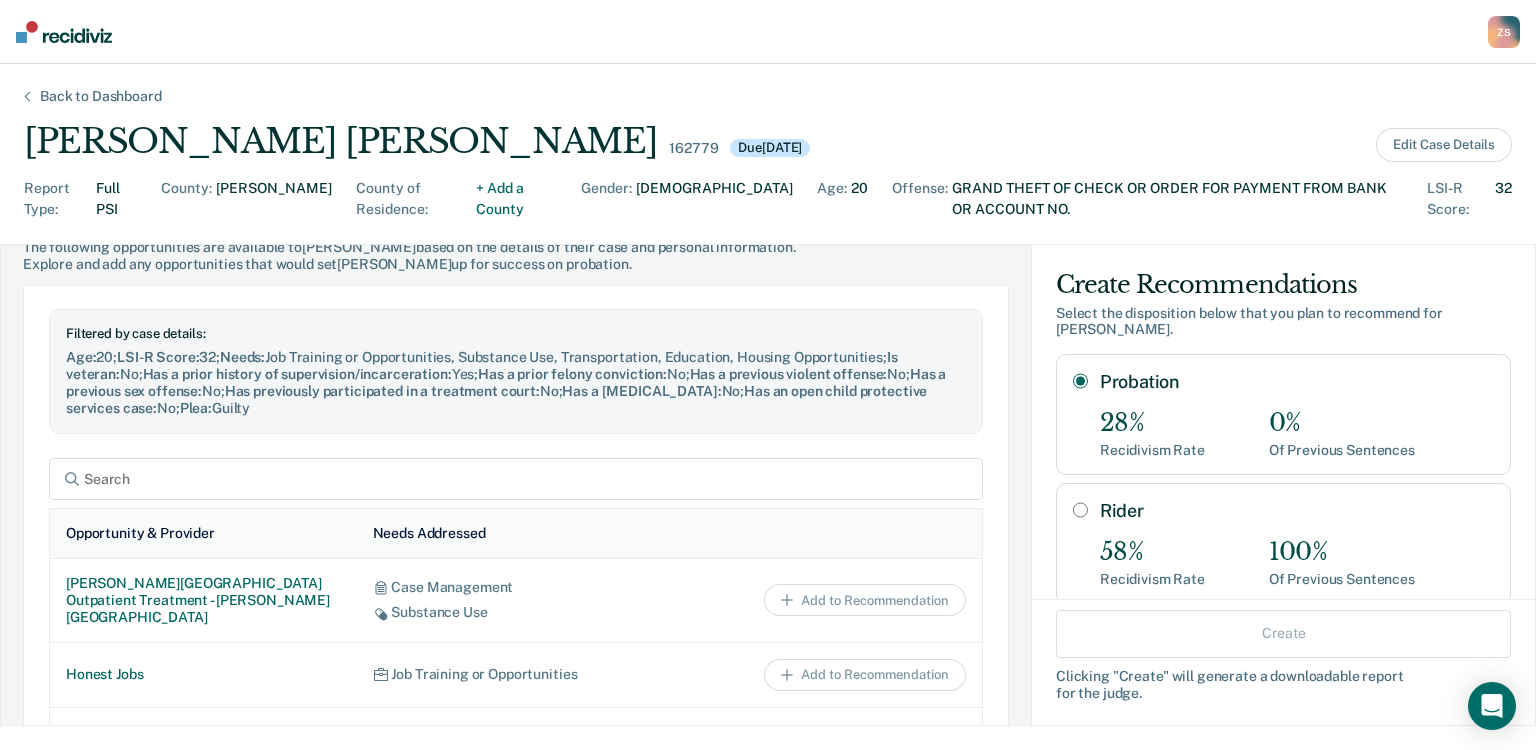 radio on "true" 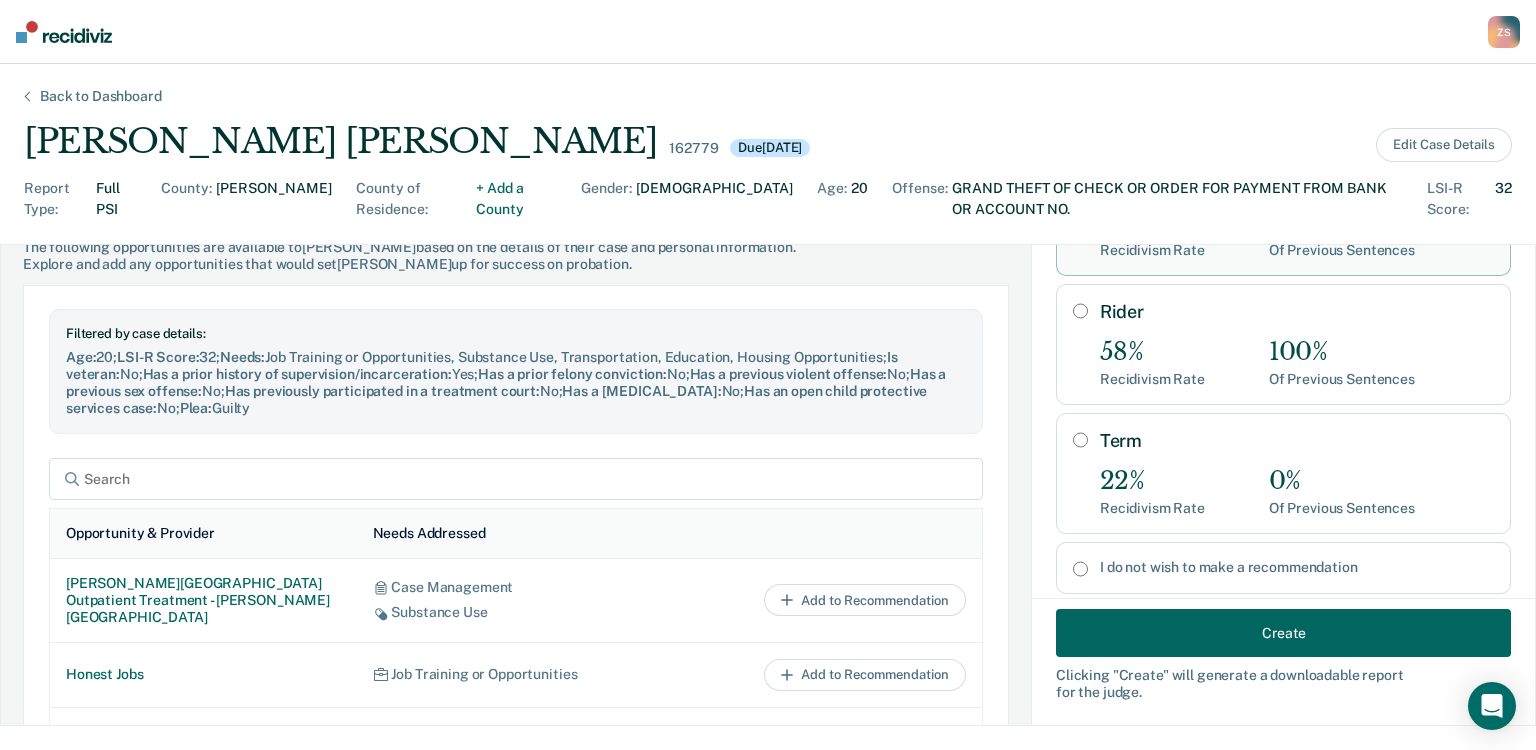 scroll, scrollTop: 263, scrollLeft: 0, axis: vertical 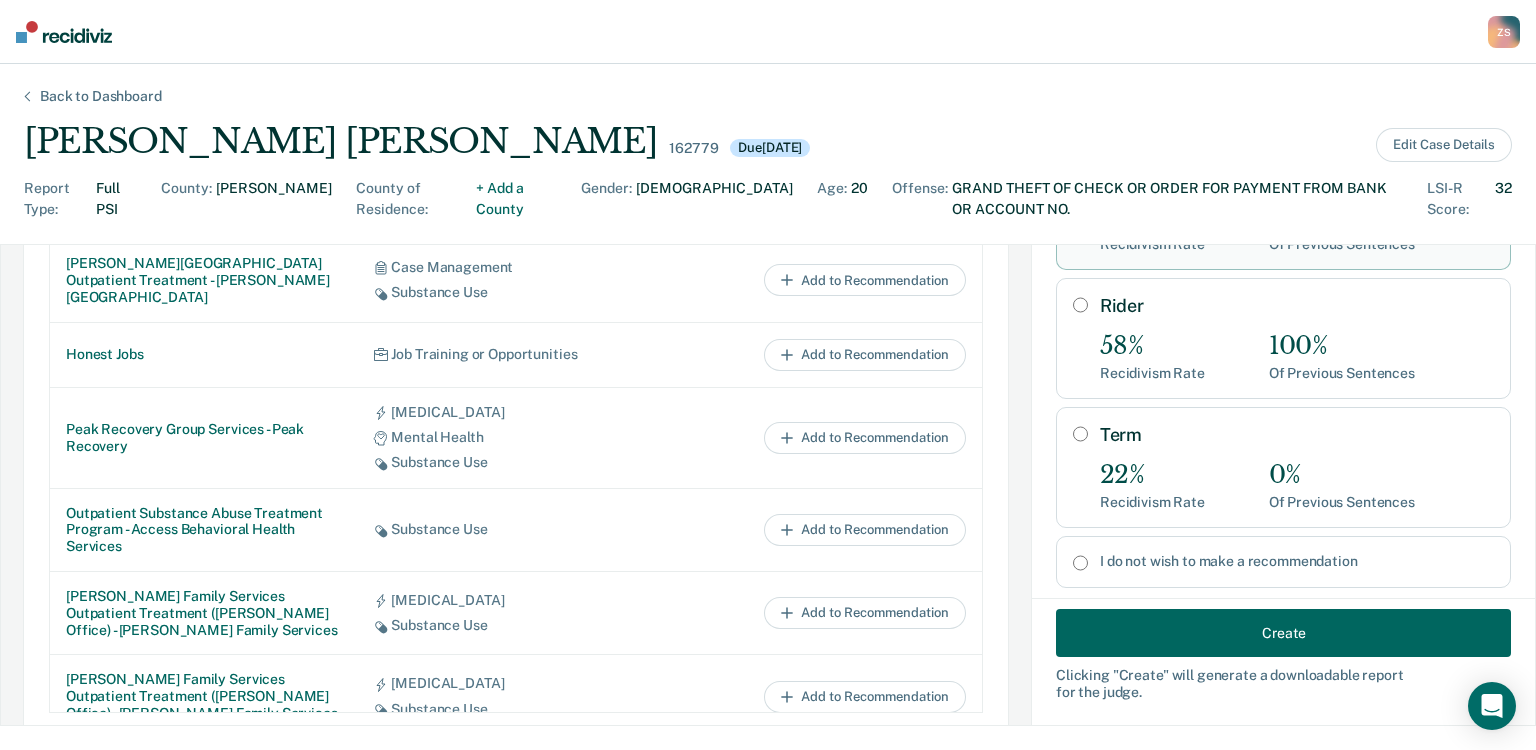 drag, startPoint x: 1436, startPoint y: 605, endPoint x: 1417, endPoint y: 602, distance: 19.235384 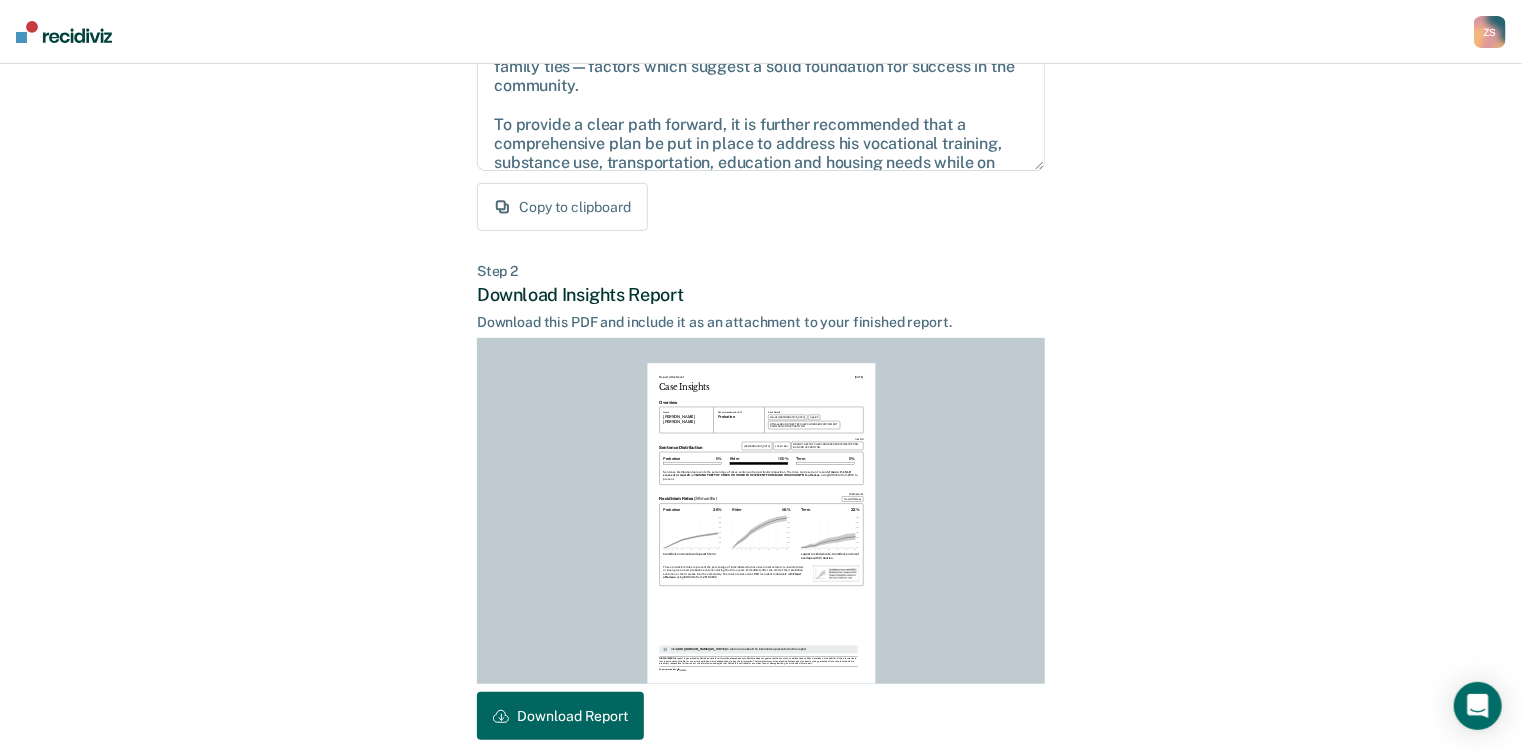 scroll, scrollTop: 390, scrollLeft: 0, axis: vertical 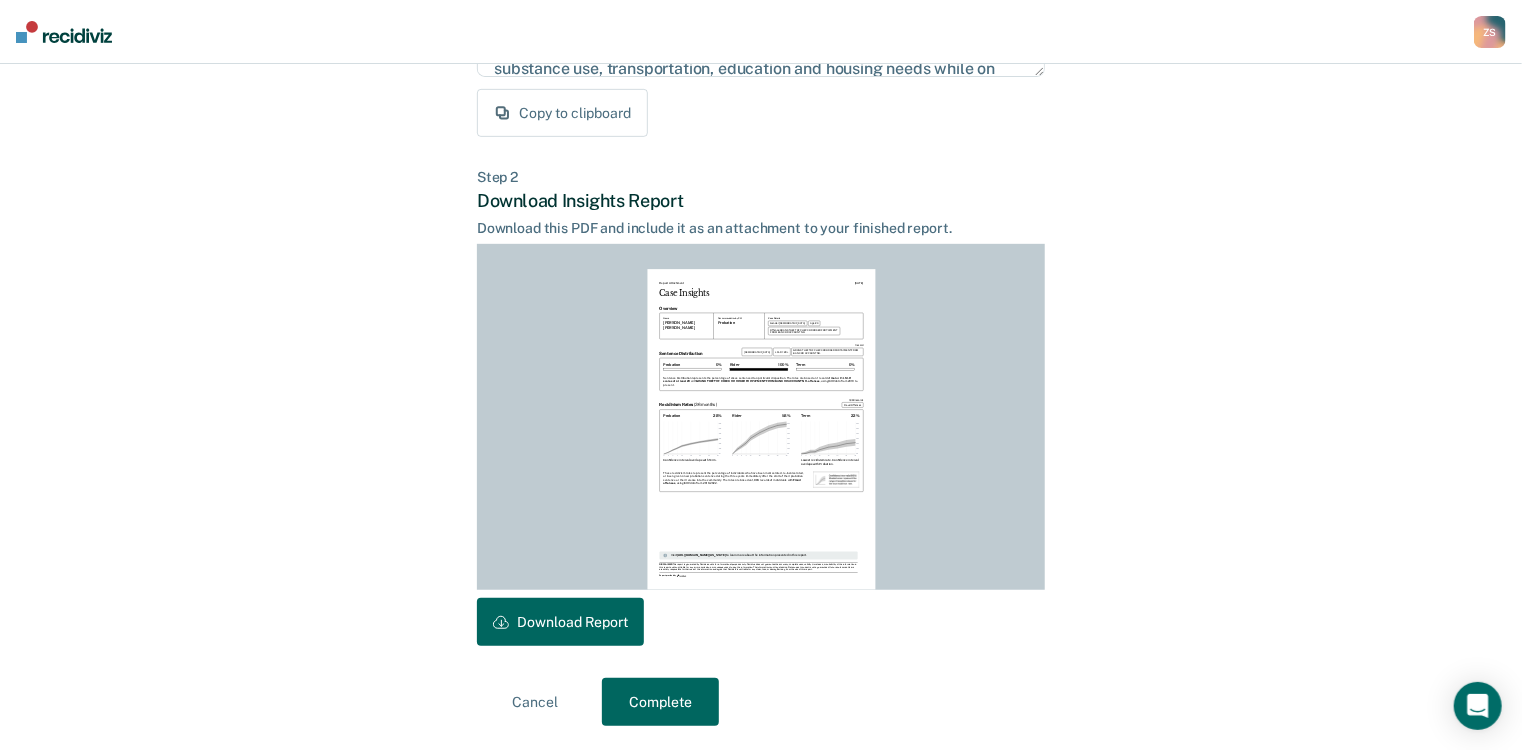 click on "Download Report" at bounding box center [560, 622] 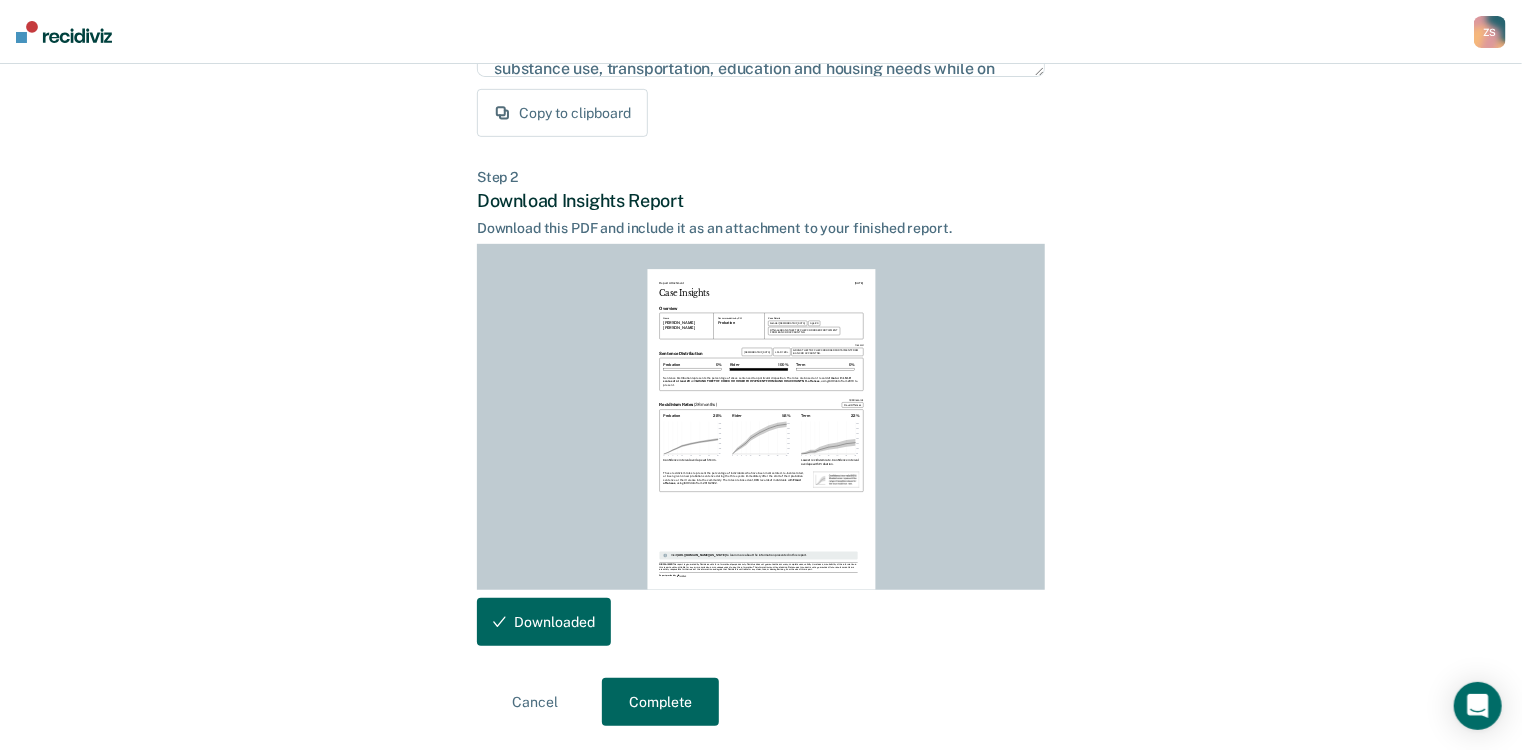 scroll, scrollTop: 389, scrollLeft: 0, axis: vertical 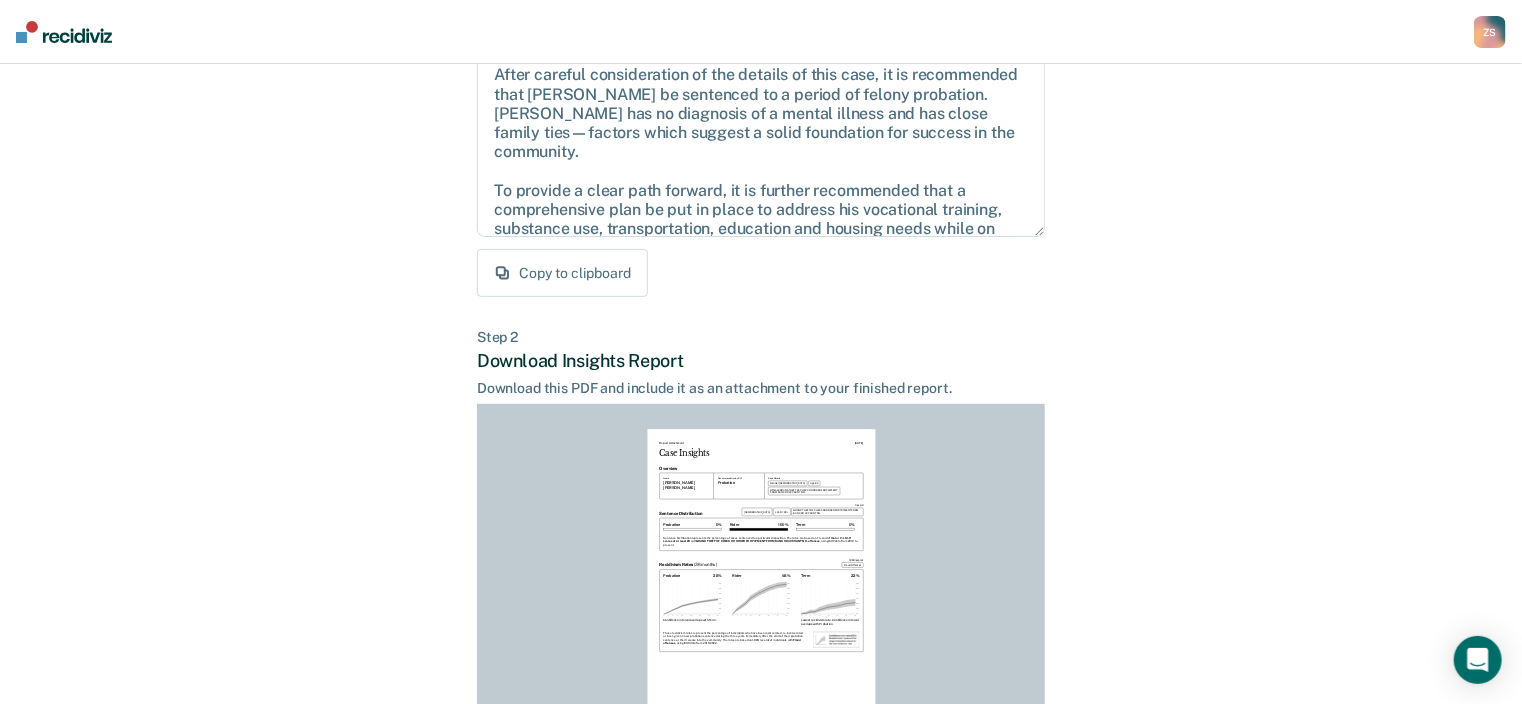 click on "Copy to clipboard" at bounding box center (562, 273) 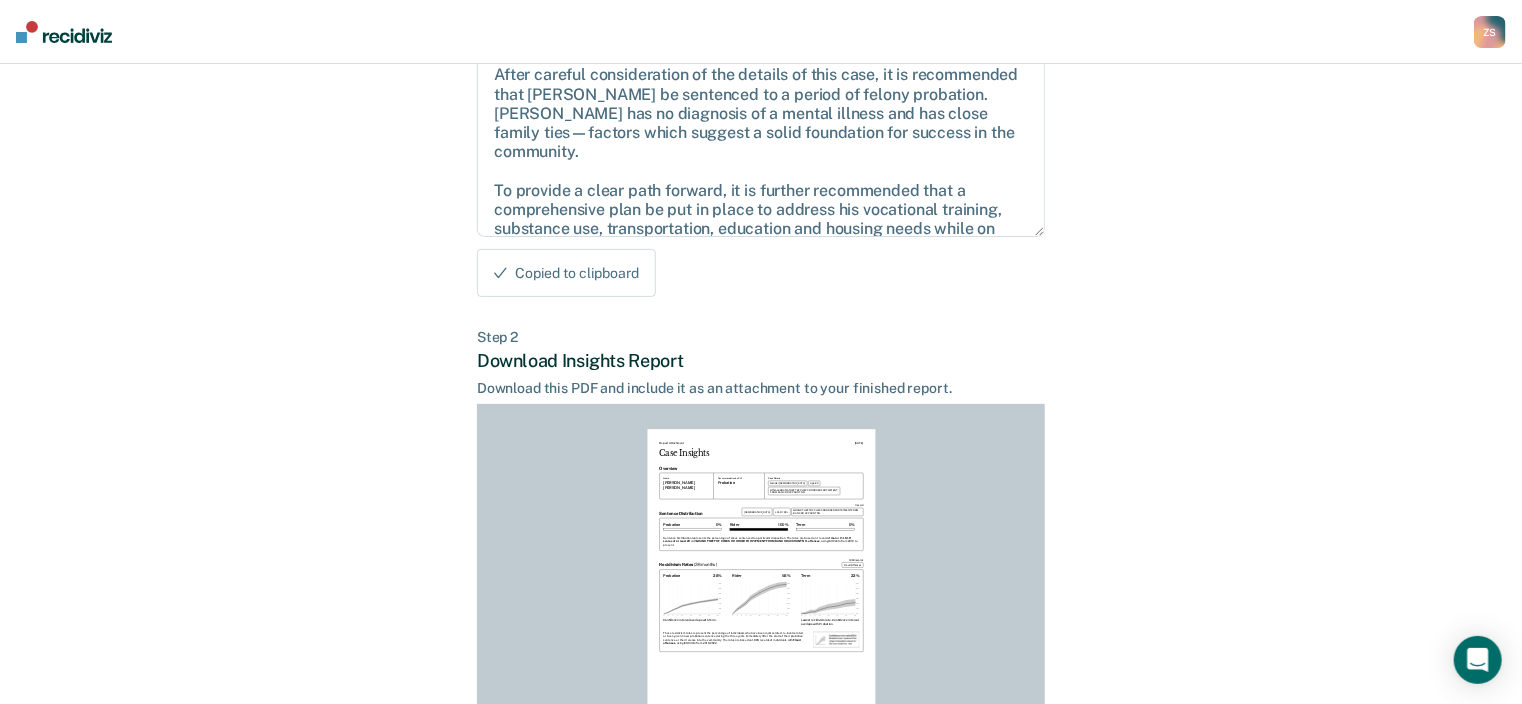 click on "Z S" at bounding box center [1490, 32] 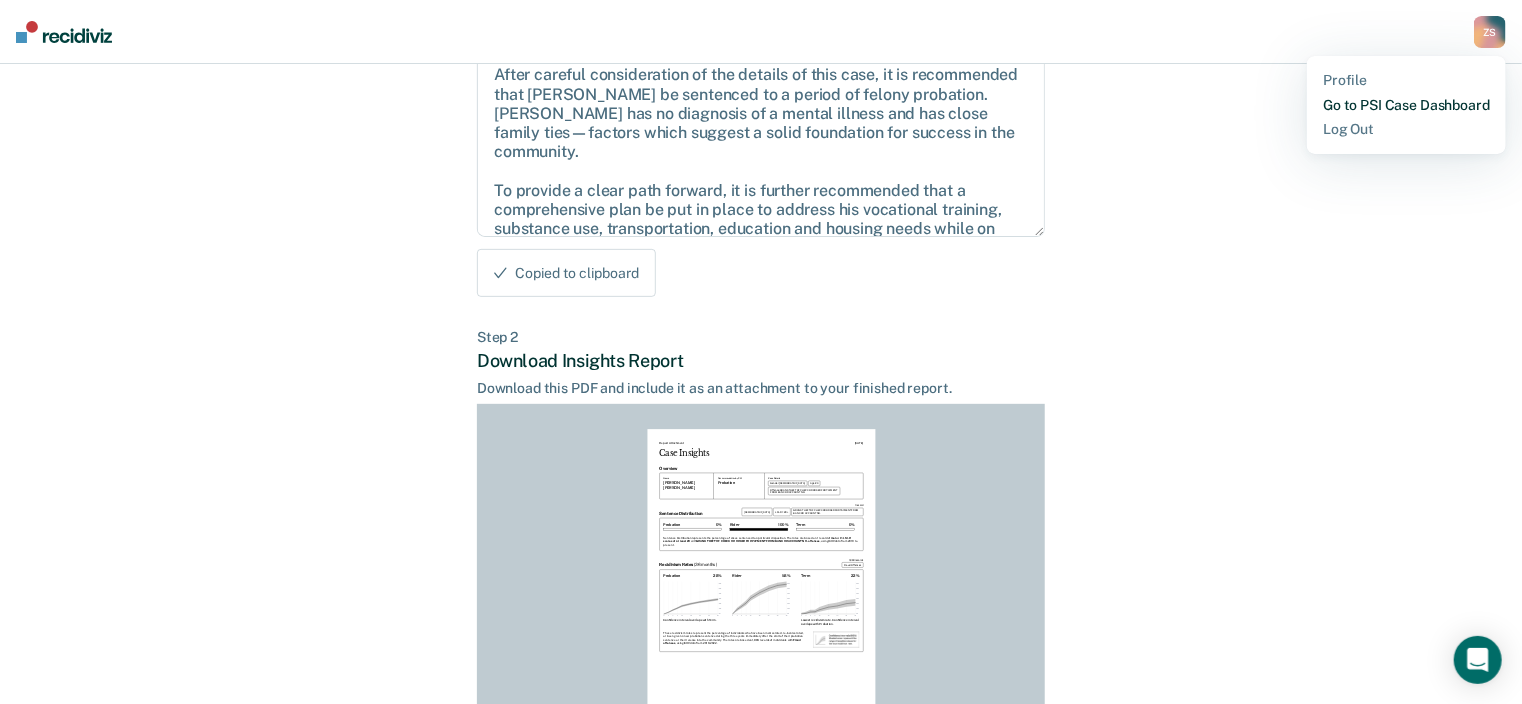 click on "Go to PSI Case Dashboard" at bounding box center (1406, 105) 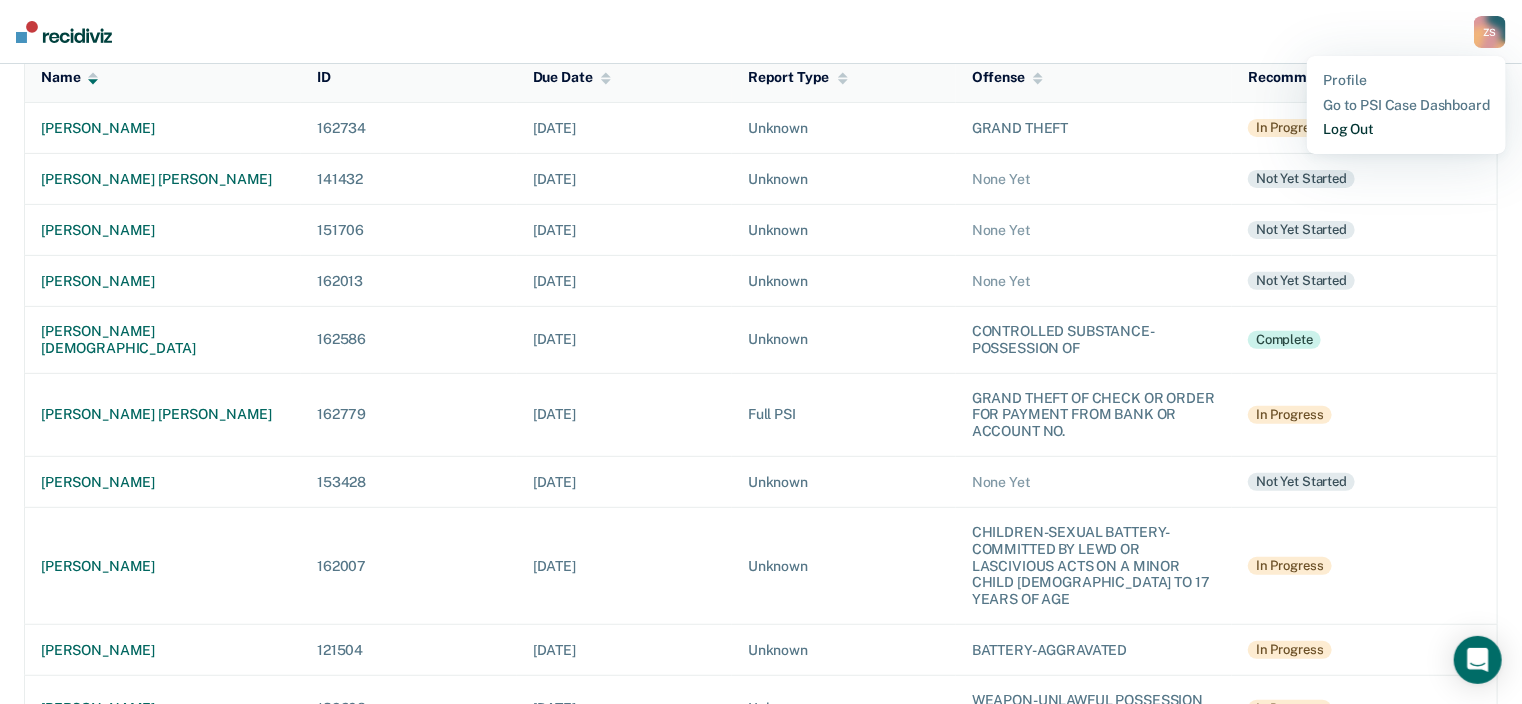 click on "Log Out" at bounding box center (1406, 129) 